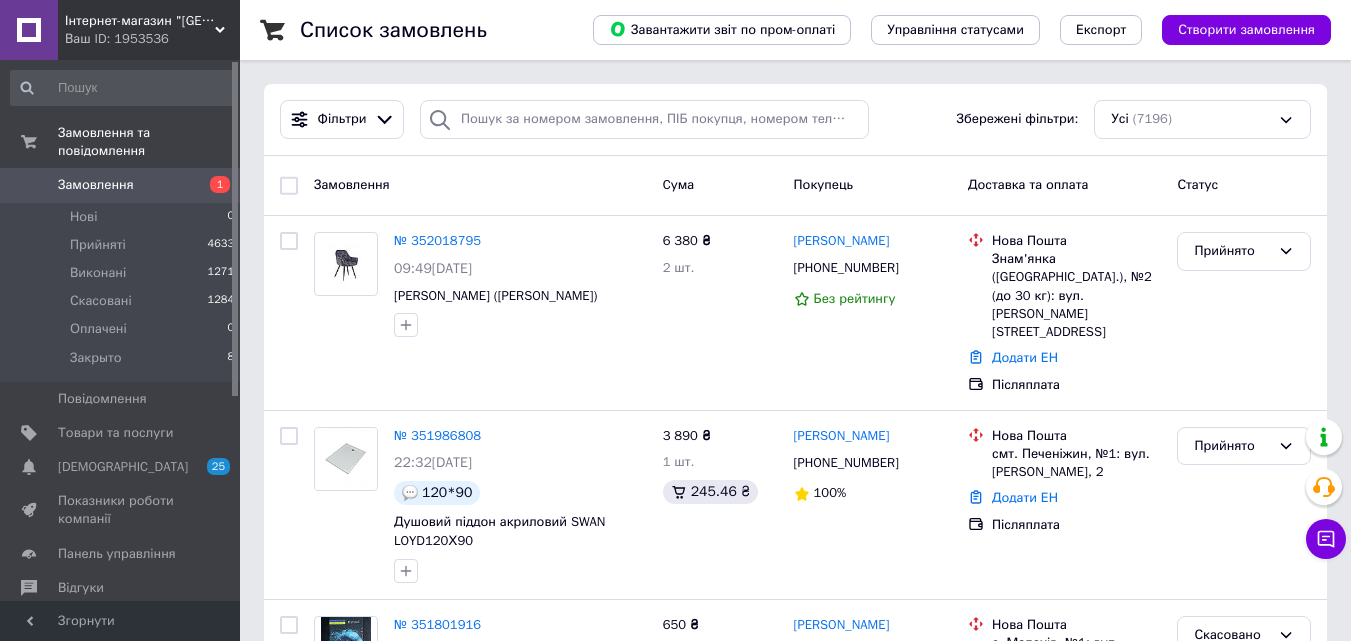 scroll, scrollTop: 500, scrollLeft: 0, axis: vertical 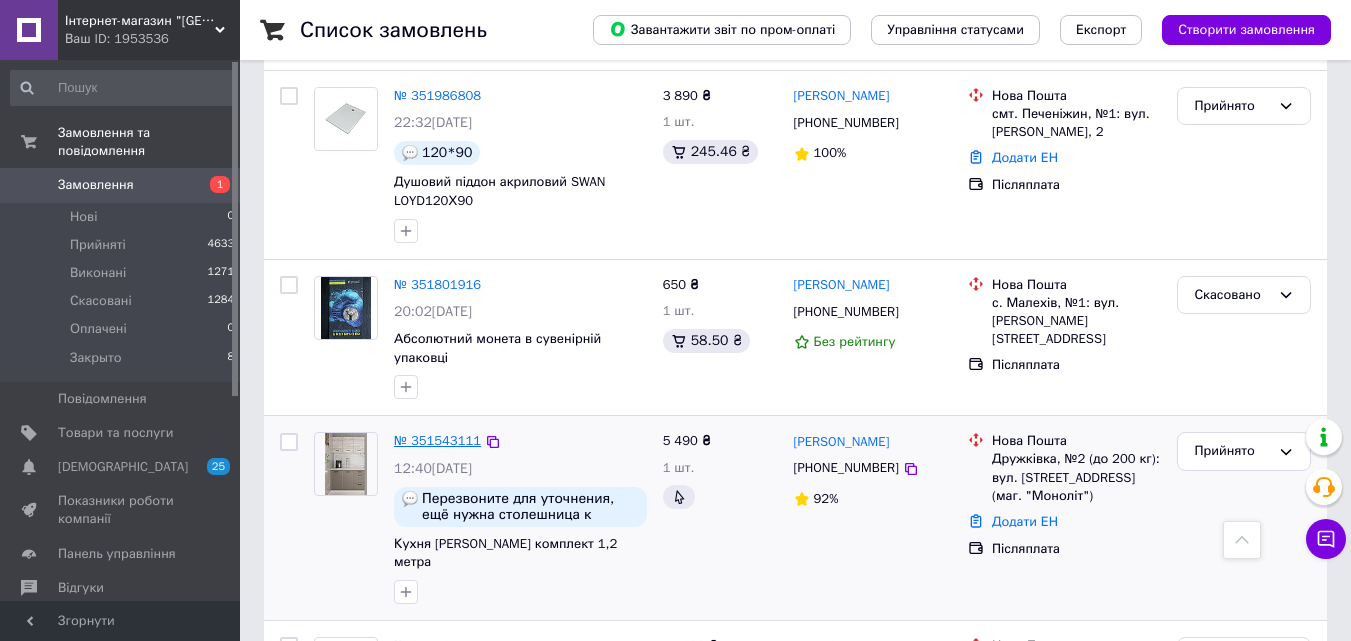 click on "№ 351543111" at bounding box center (437, 440) 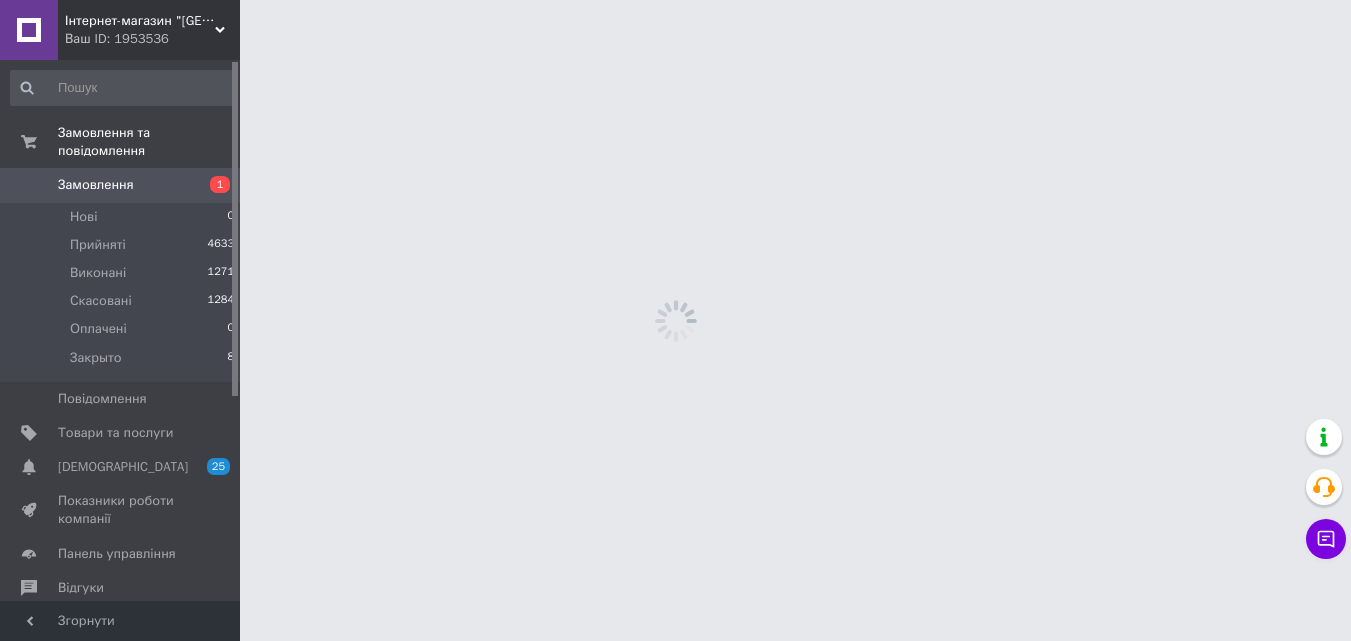 scroll, scrollTop: 0, scrollLeft: 0, axis: both 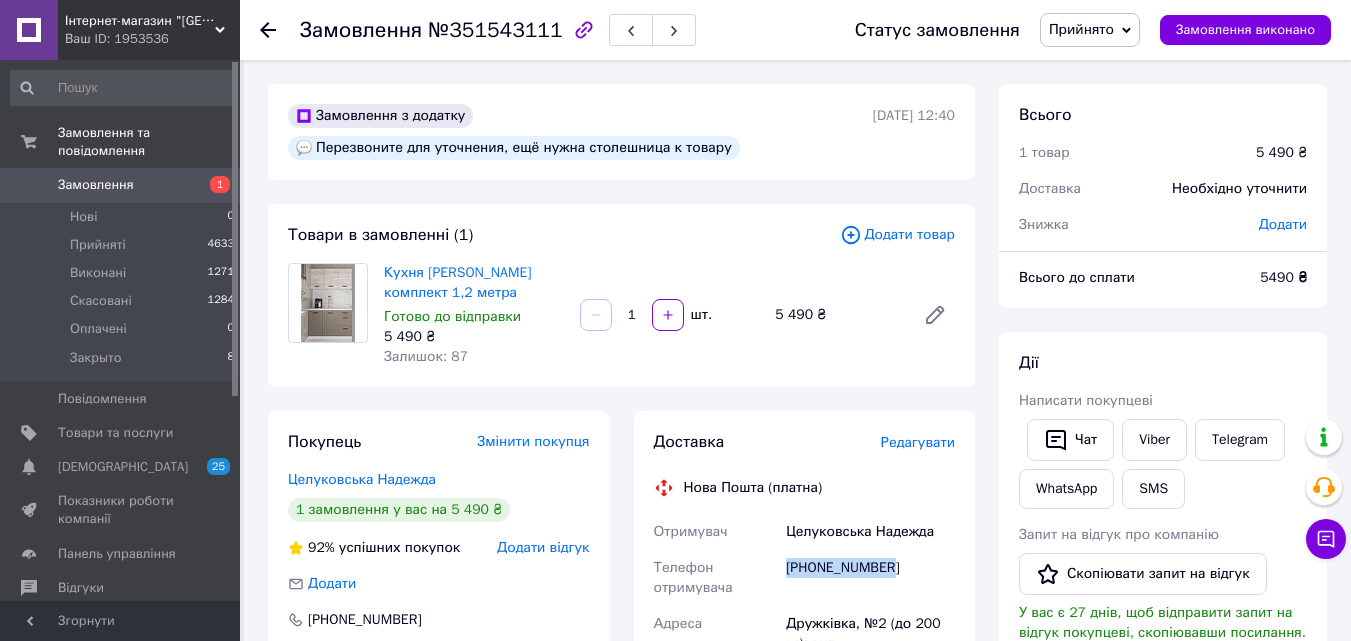 drag, startPoint x: 892, startPoint y: 566, endPoint x: 785, endPoint y: 567, distance: 107.00467 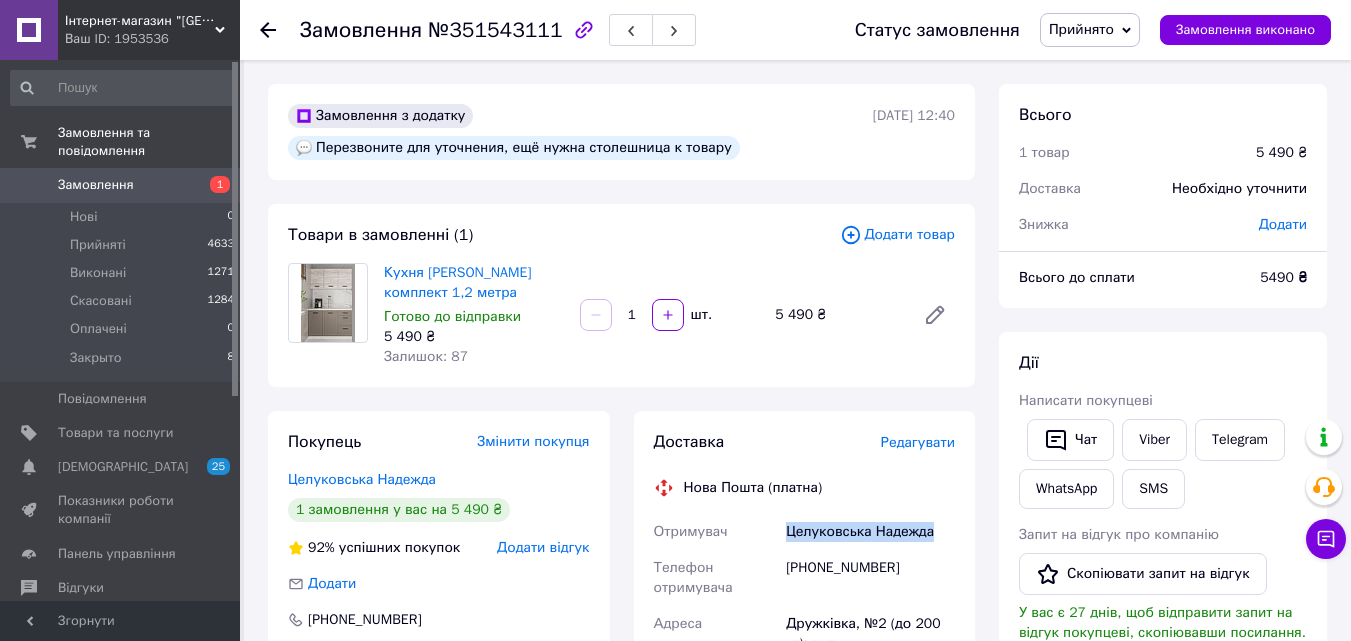 drag, startPoint x: 845, startPoint y: 534, endPoint x: 789, endPoint y: 525, distance: 56.718605 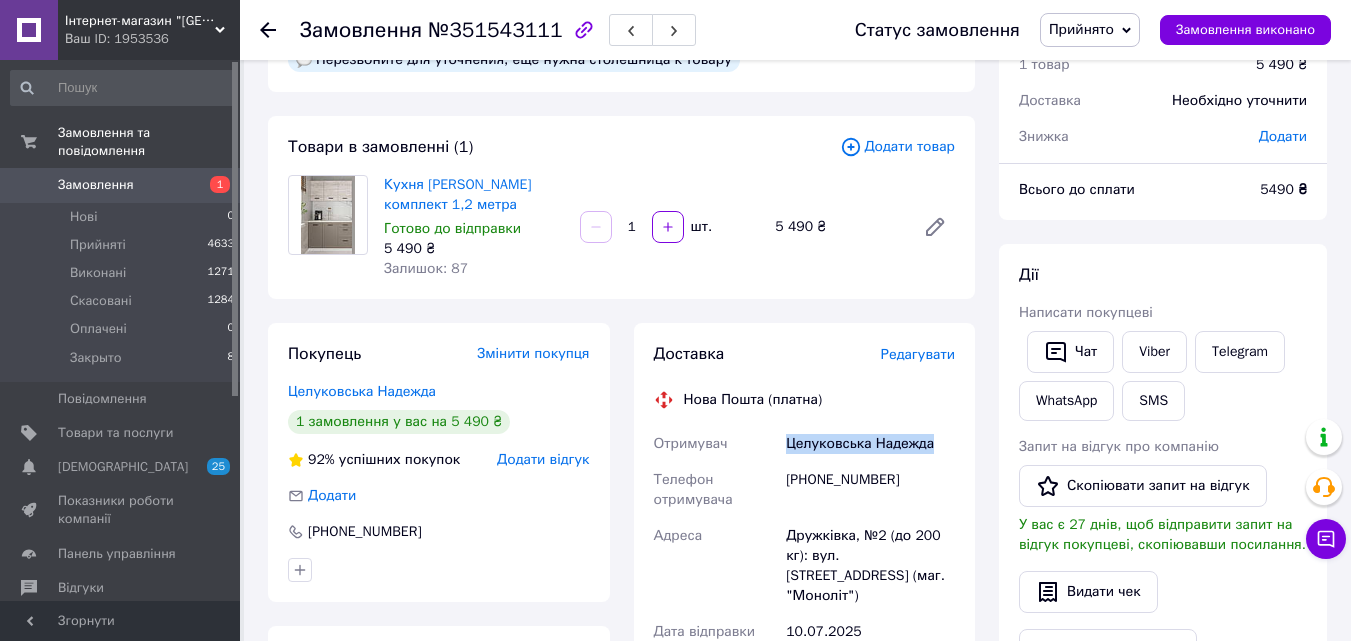 scroll, scrollTop: 200, scrollLeft: 0, axis: vertical 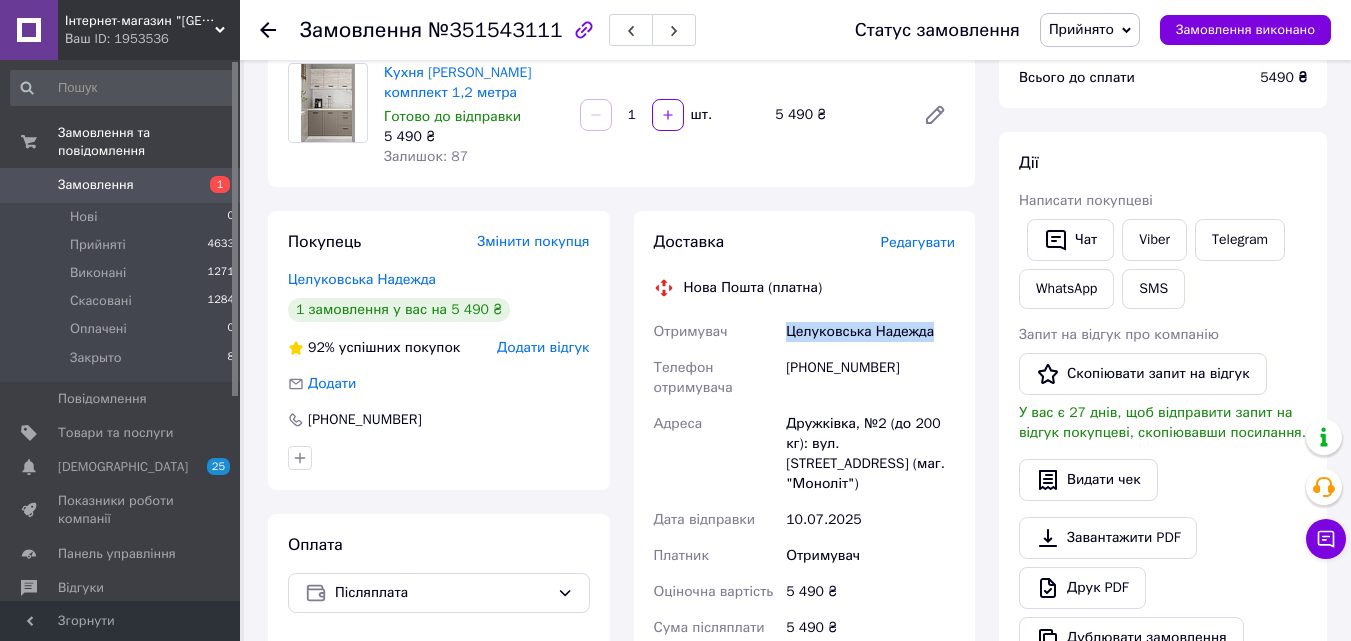 click on "Замовлення" at bounding box center (96, 185) 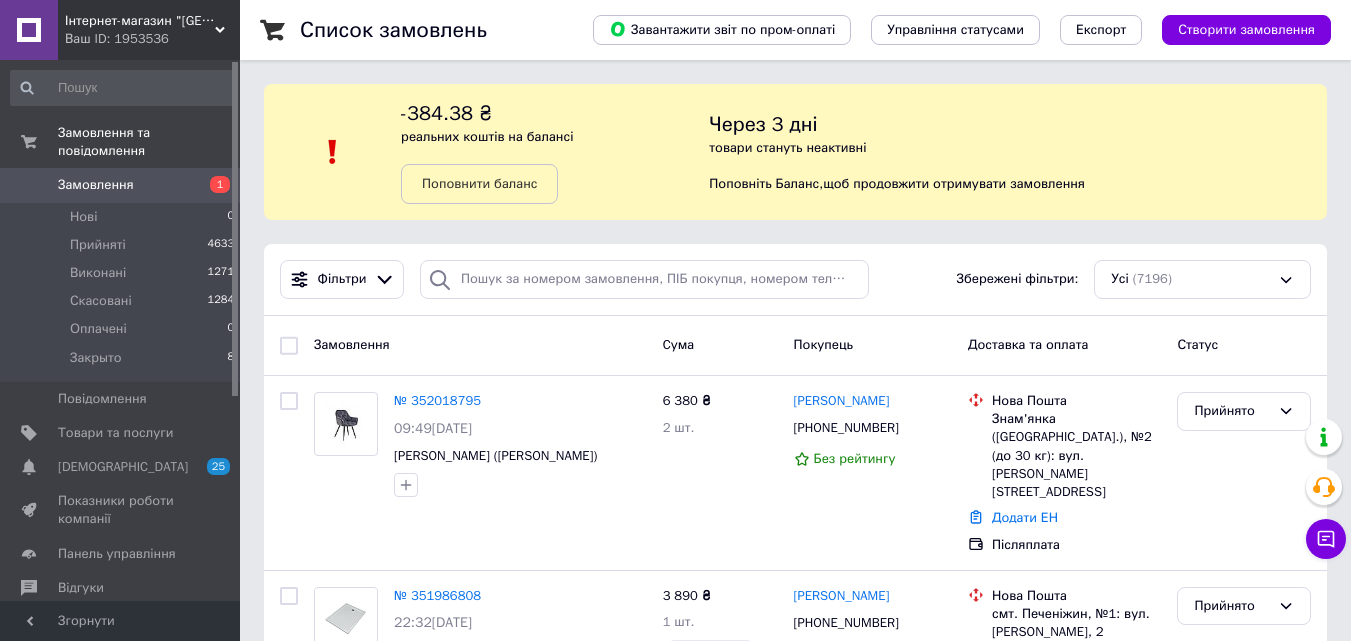 click on "Замовлення" at bounding box center [96, 185] 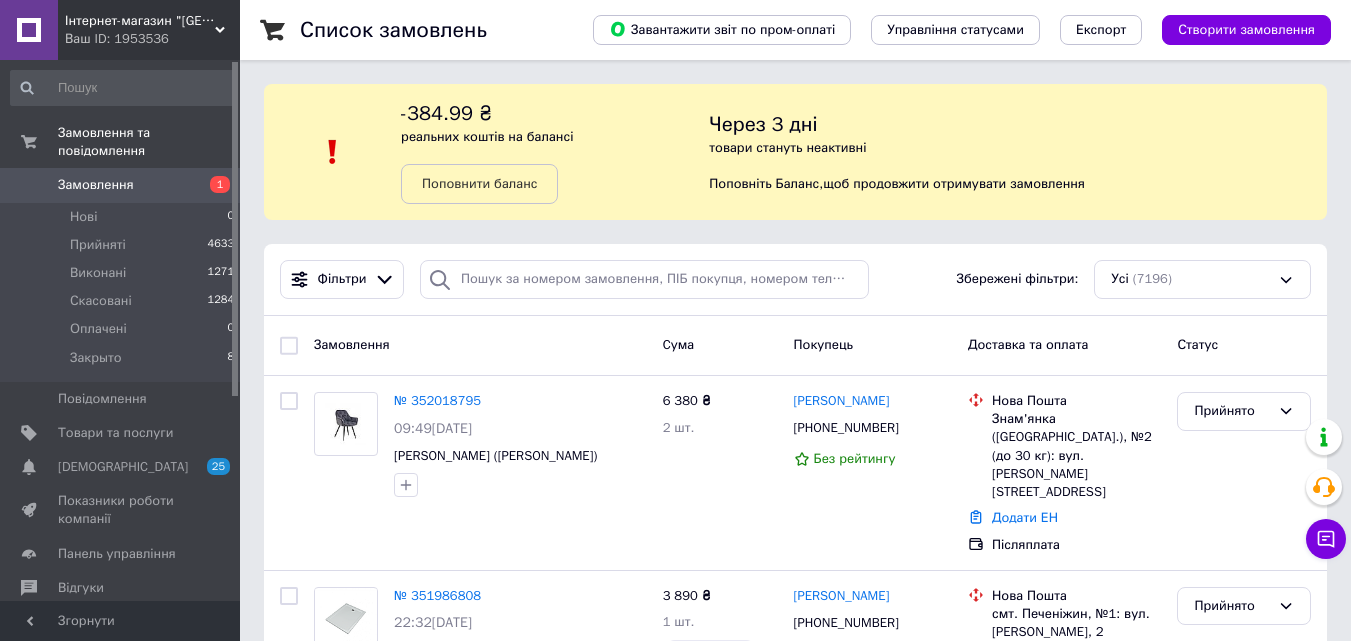 click on "Замовлення" at bounding box center [96, 185] 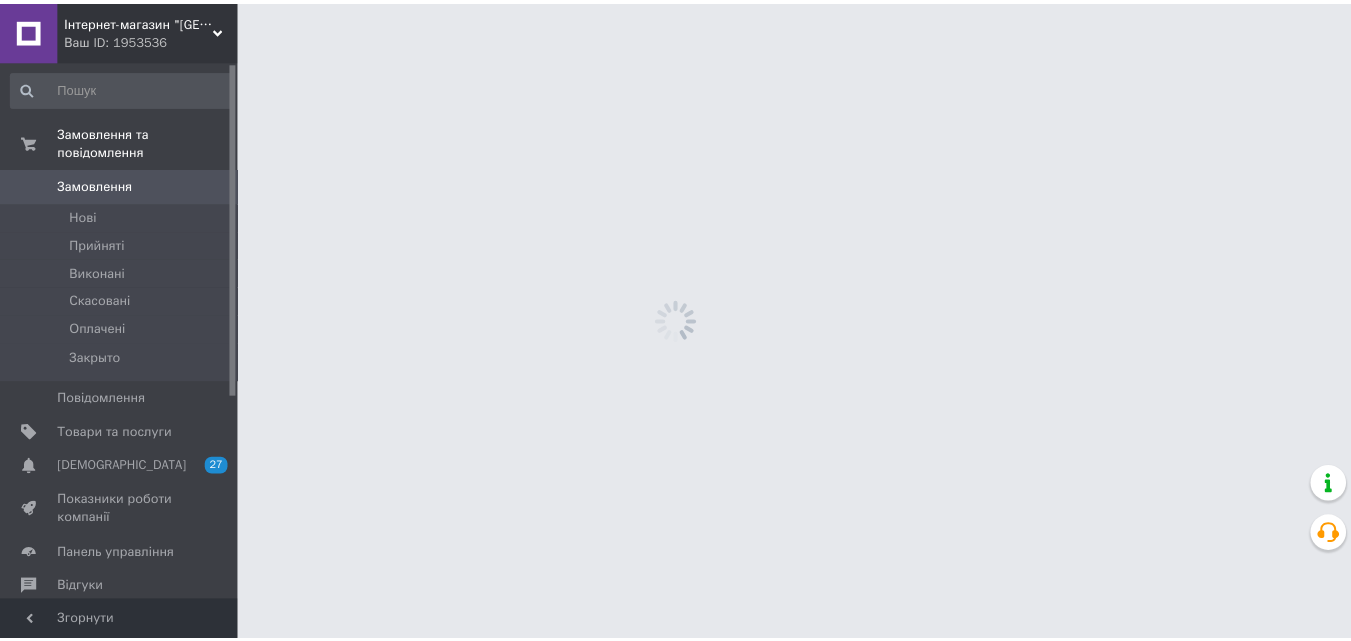 scroll, scrollTop: 0, scrollLeft: 0, axis: both 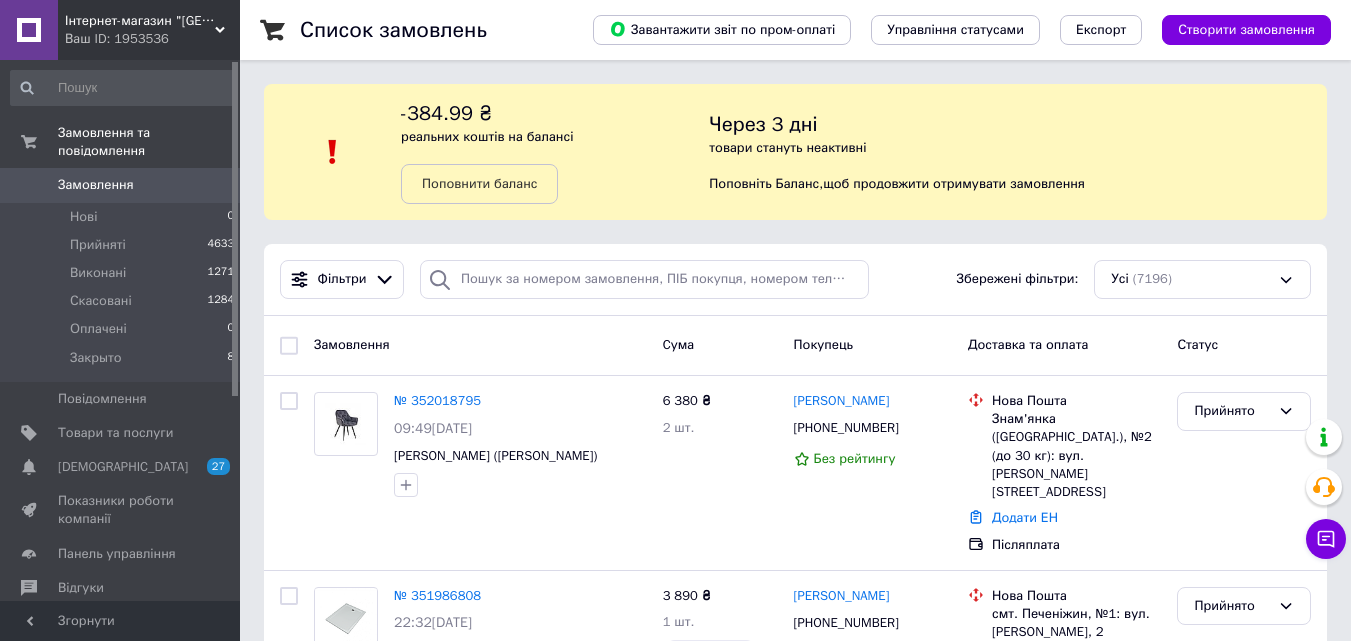 click on "Замовлення" at bounding box center (96, 185) 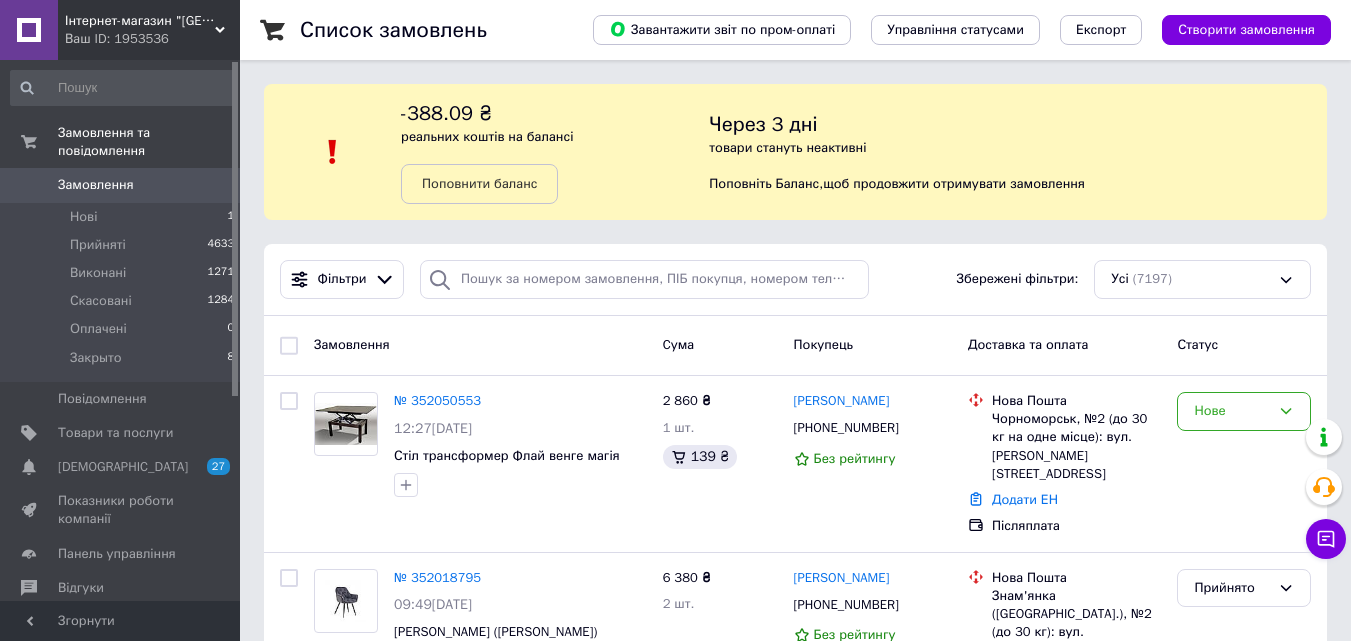scroll, scrollTop: 100, scrollLeft: 0, axis: vertical 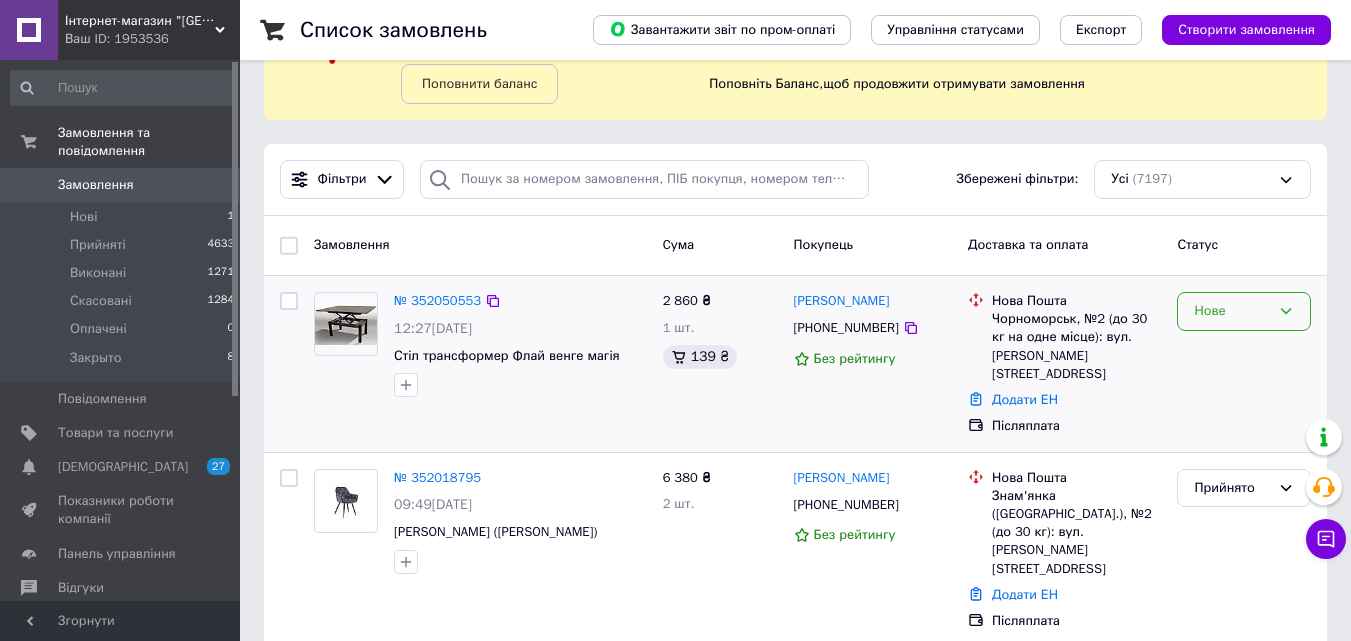 click 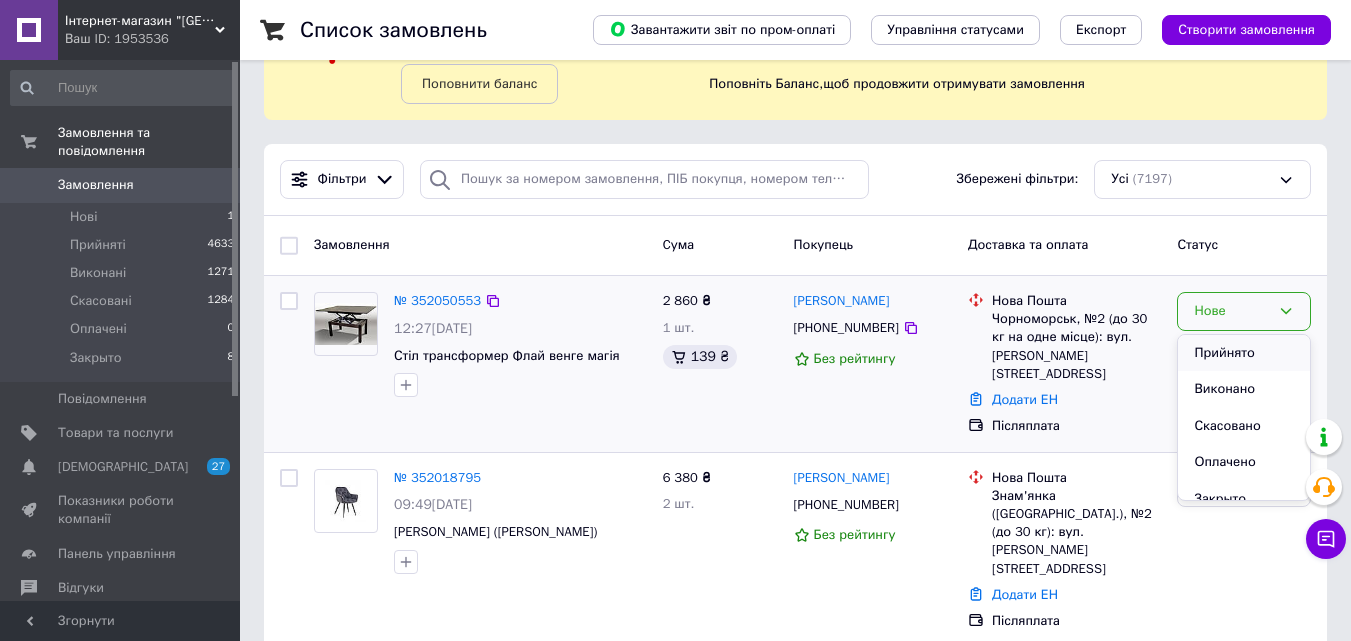 click on "Прийнято" at bounding box center [1244, 353] 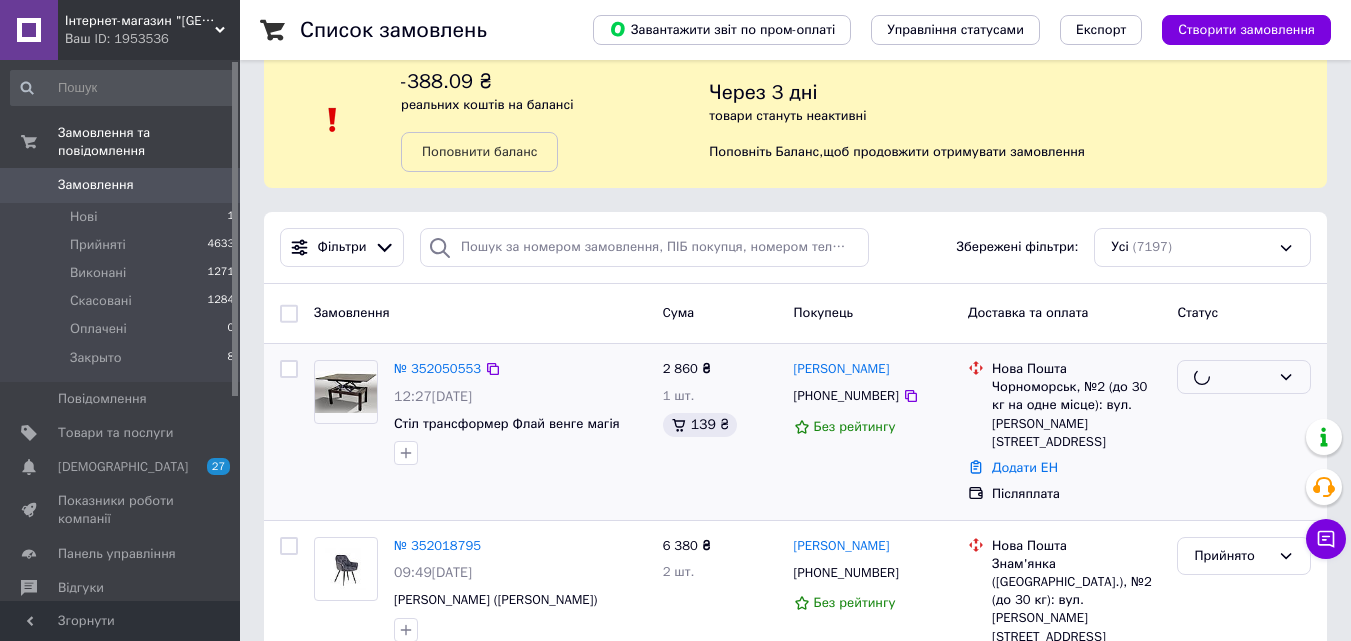 scroll, scrollTop: 0, scrollLeft: 0, axis: both 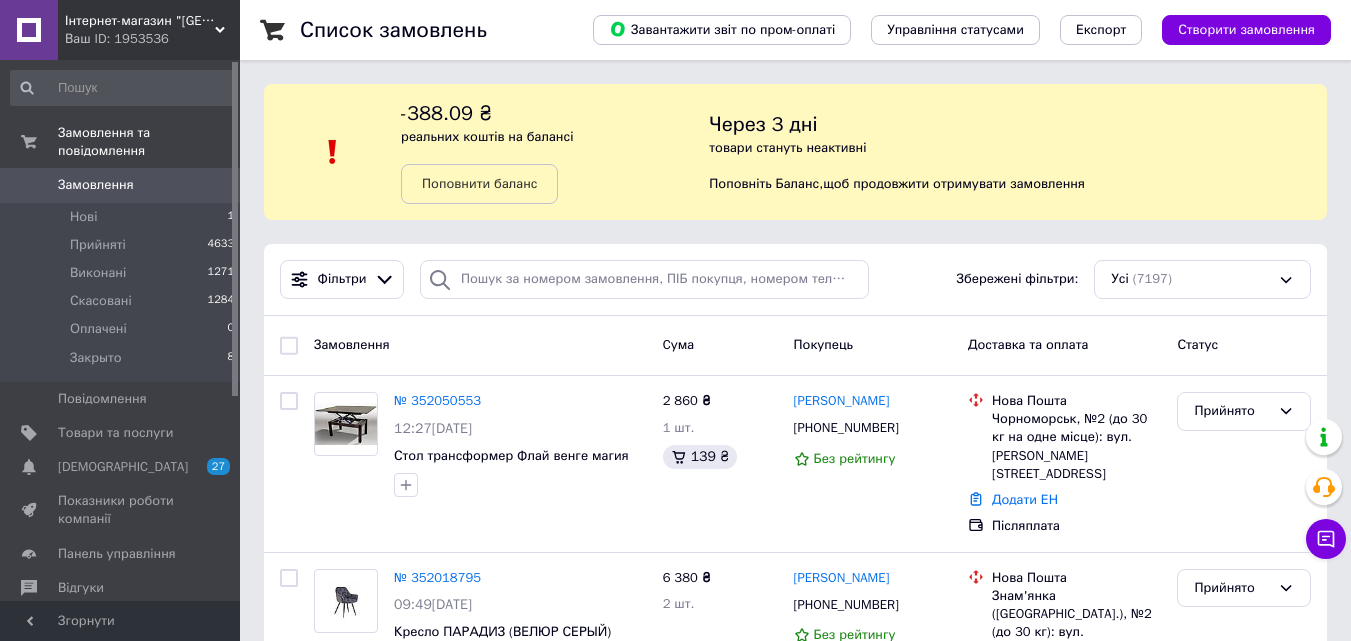 click on "Замовлення" at bounding box center [96, 185] 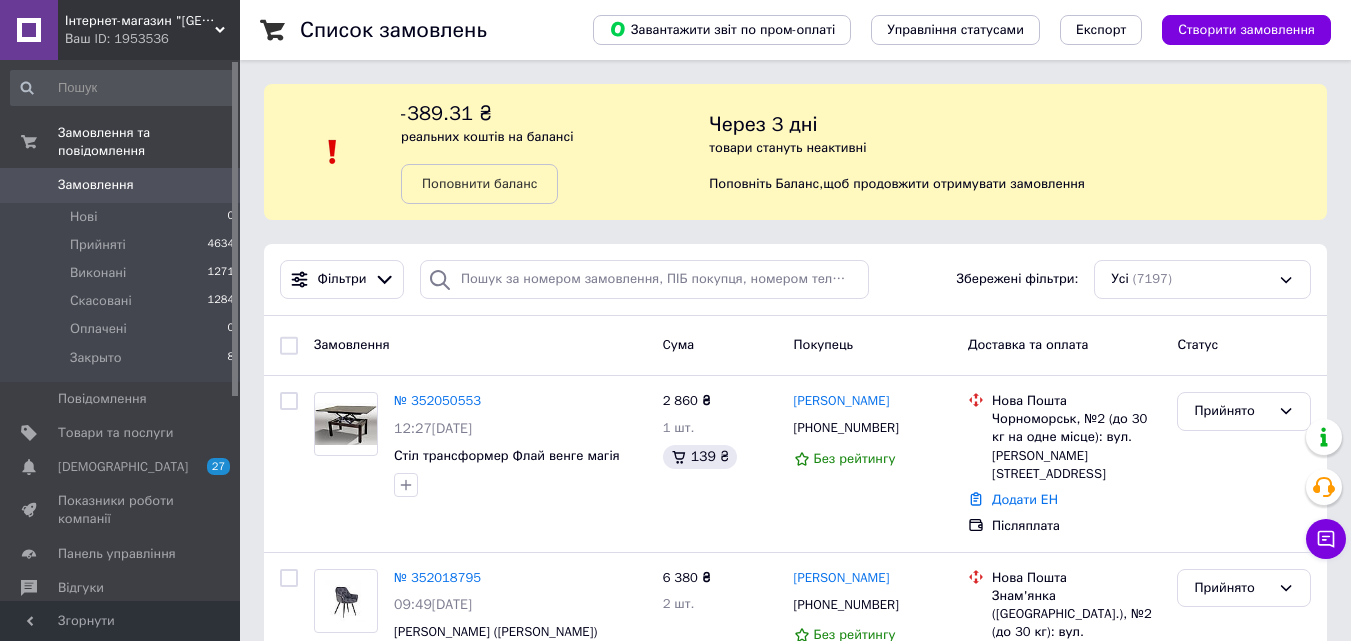 click on "Замовлення" at bounding box center [96, 185] 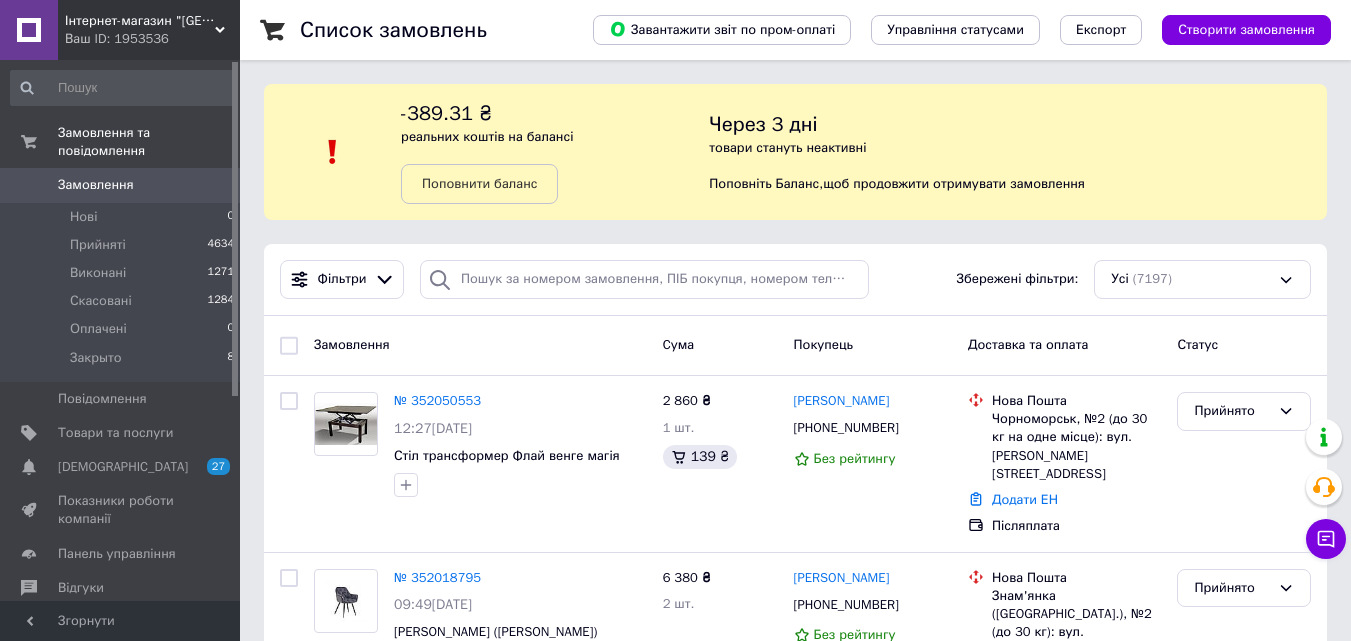 click on "Замовлення" at bounding box center (96, 185) 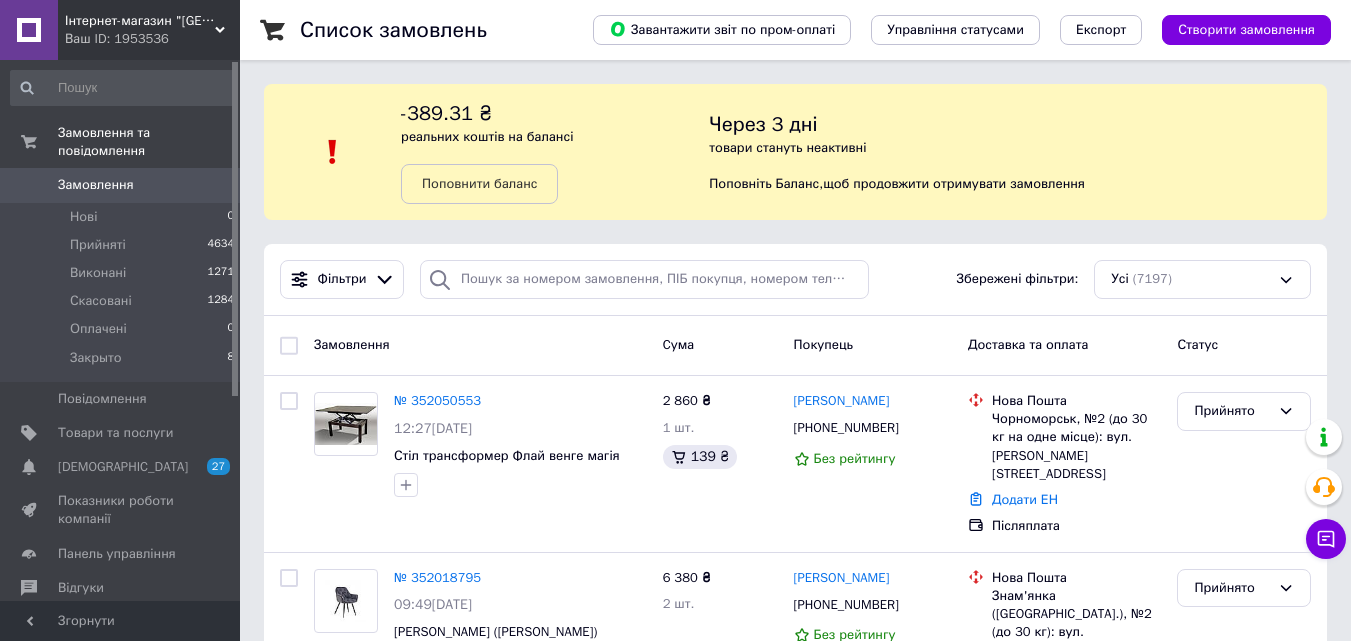 click on "Замовлення" at bounding box center (121, 185) 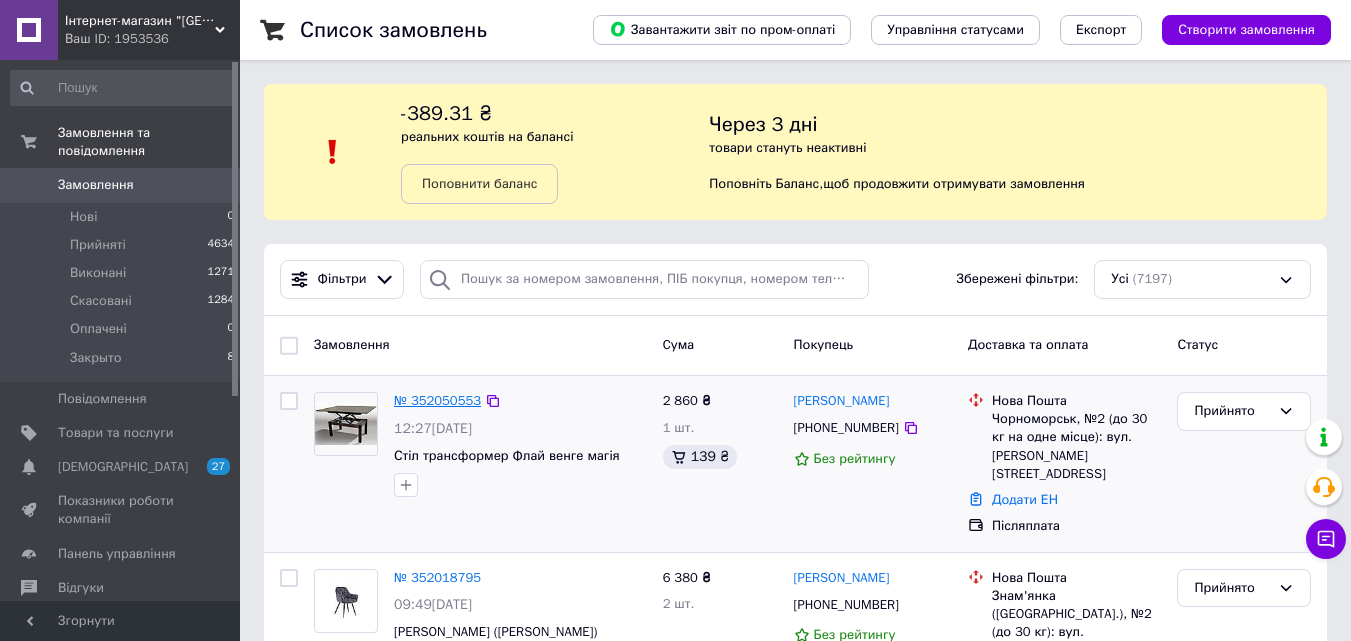 click on "№ 352050553" at bounding box center (437, 400) 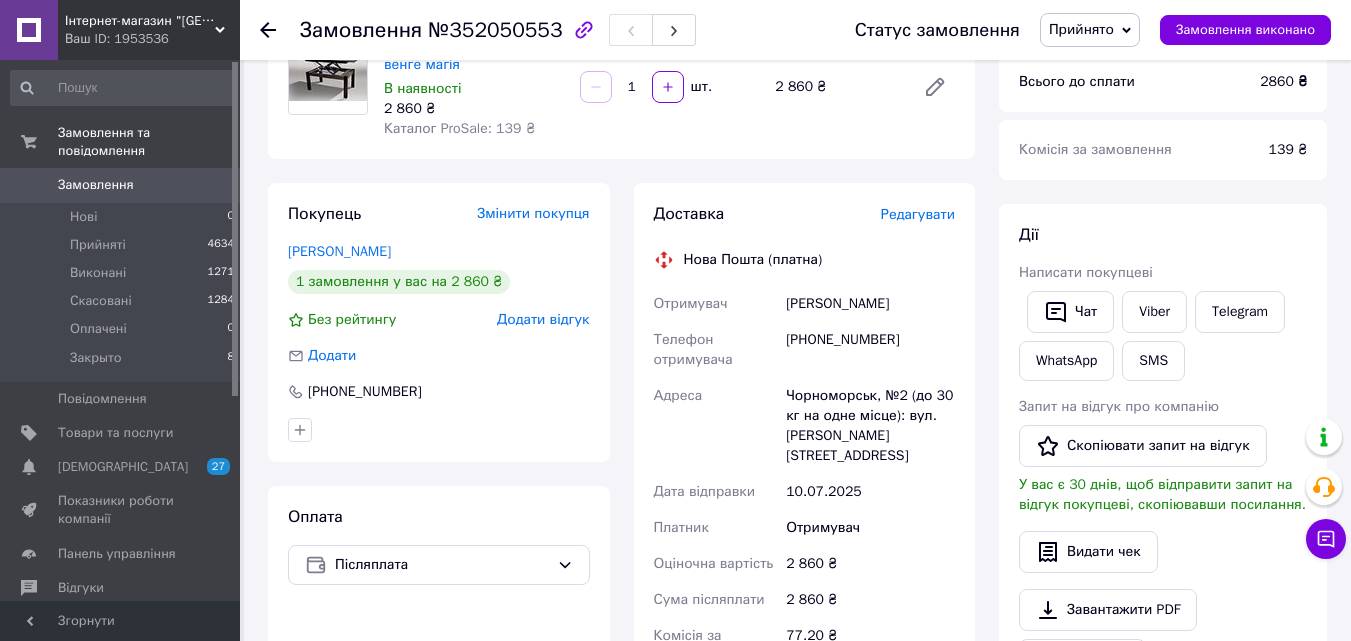 scroll, scrollTop: 200, scrollLeft: 0, axis: vertical 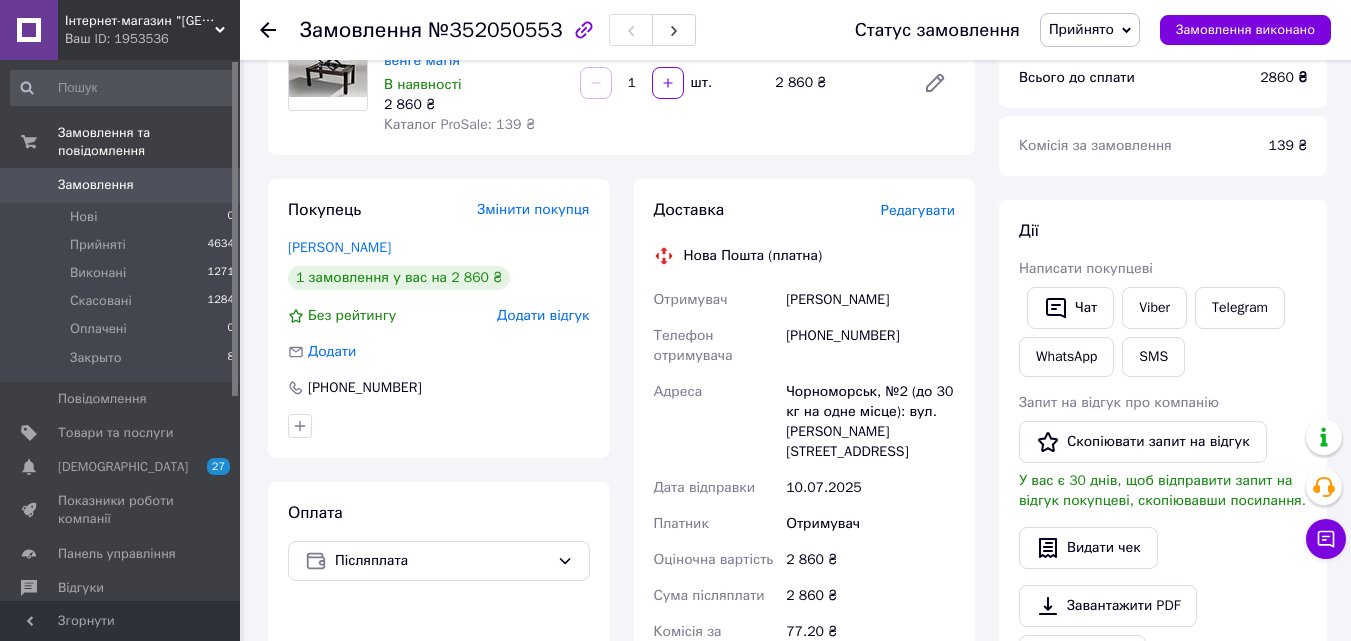 drag, startPoint x: 919, startPoint y: 288, endPoint x: 789, endPoint y: 296, distance: 130.24593 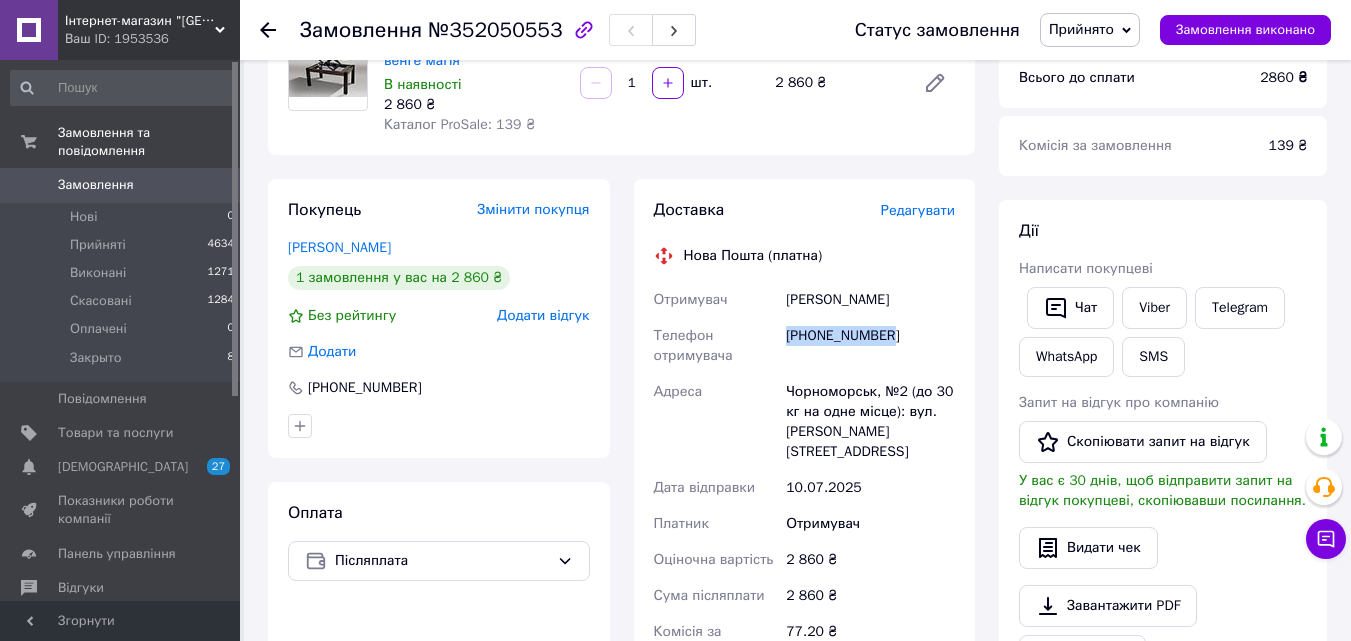 drag, startPoint x: 898, startPoint y: 337, endPoint x: 788, endPoint y: 342, distance: 110.11358 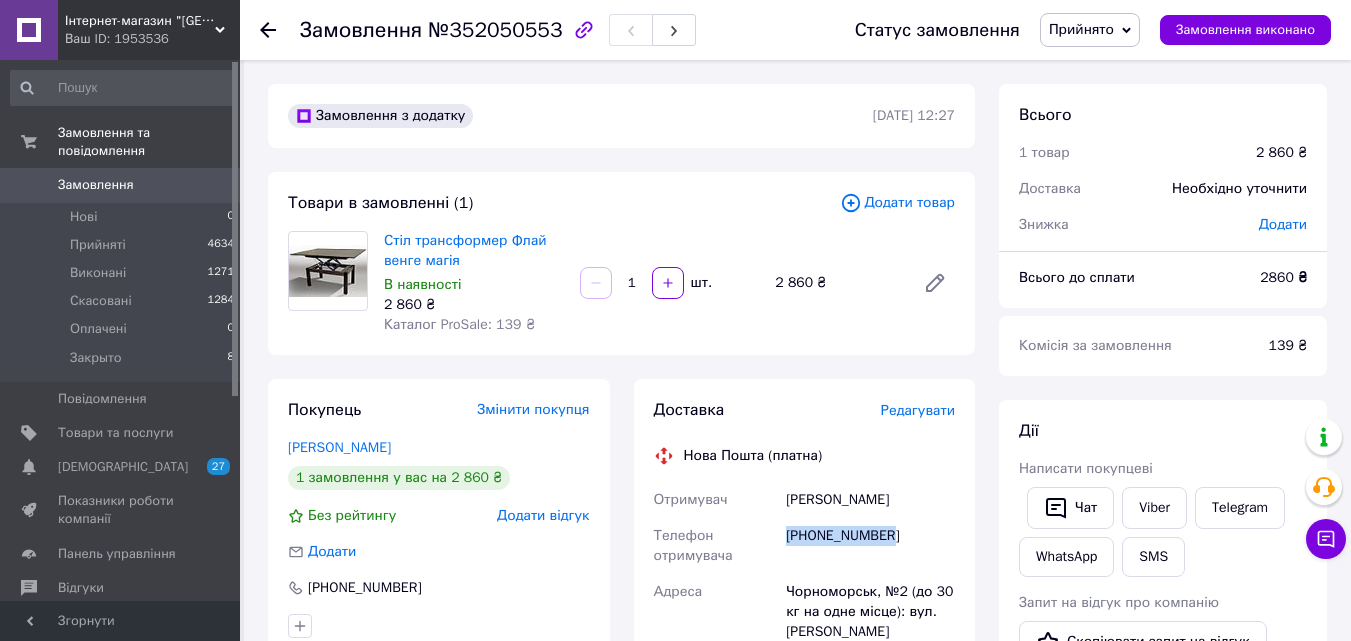 scroll, scrollTop: 100, scrollLeft: 0, axis: vertical 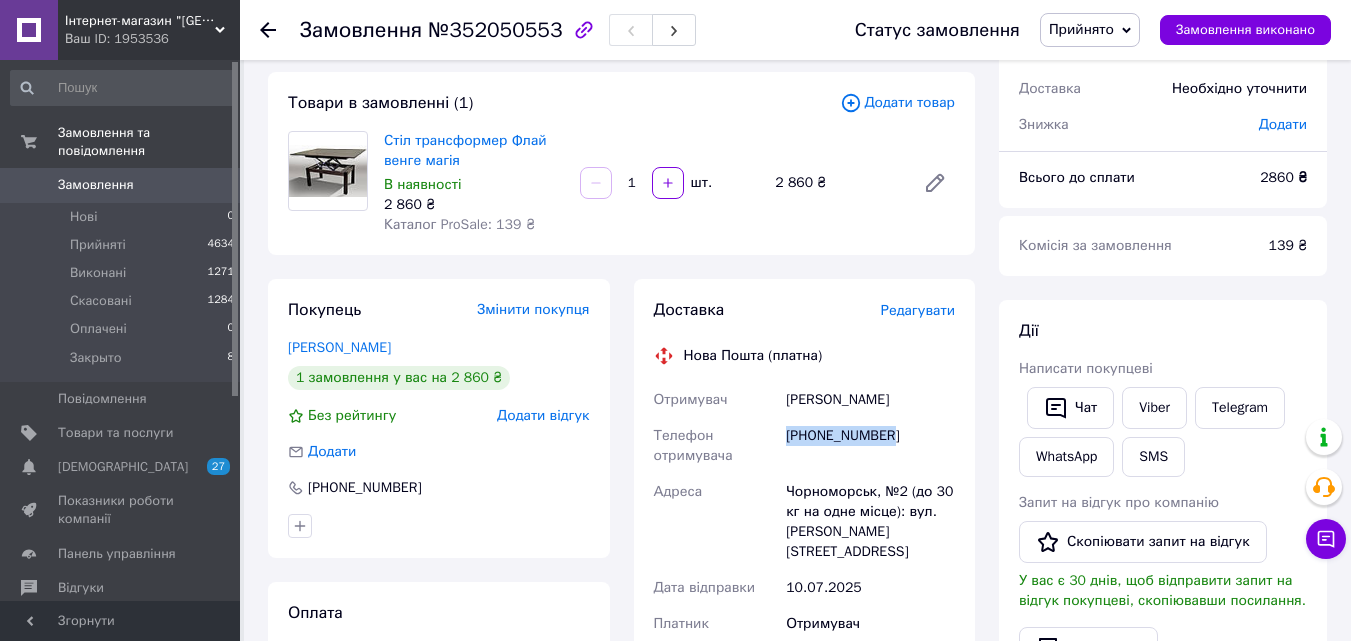 click on "Замовлення" at bounding box center (96, 185) 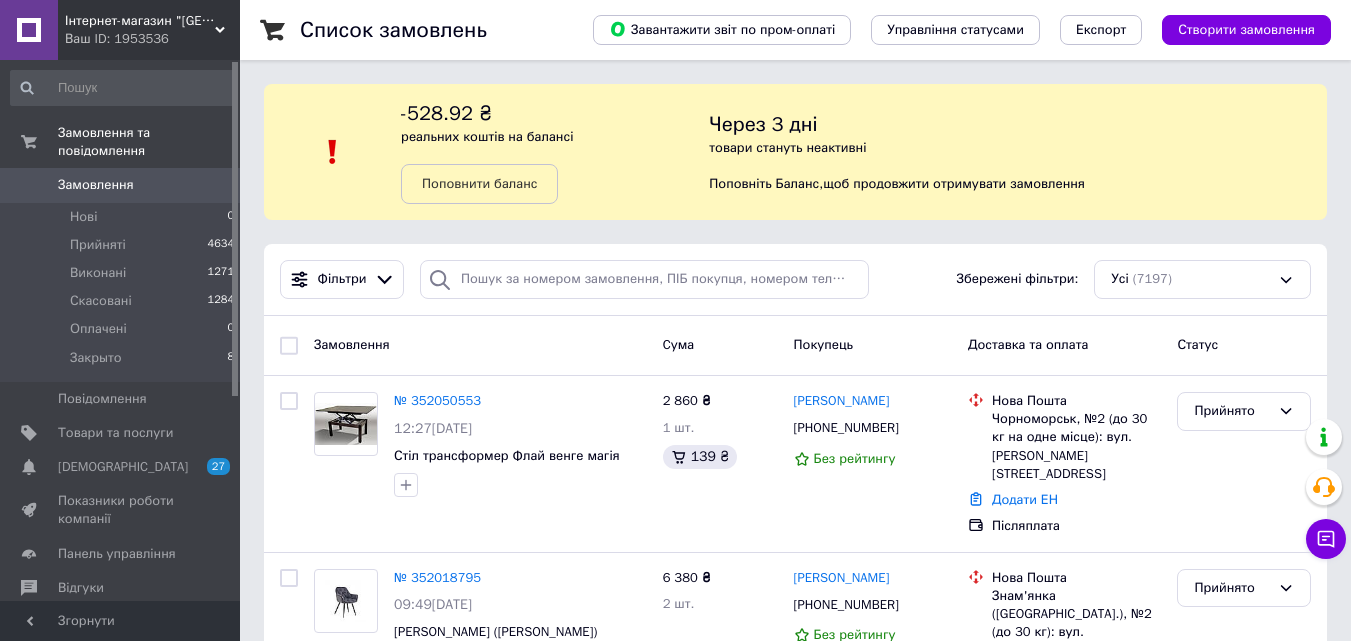 click on "Замовлення 0" at bounding box center [123, 185] 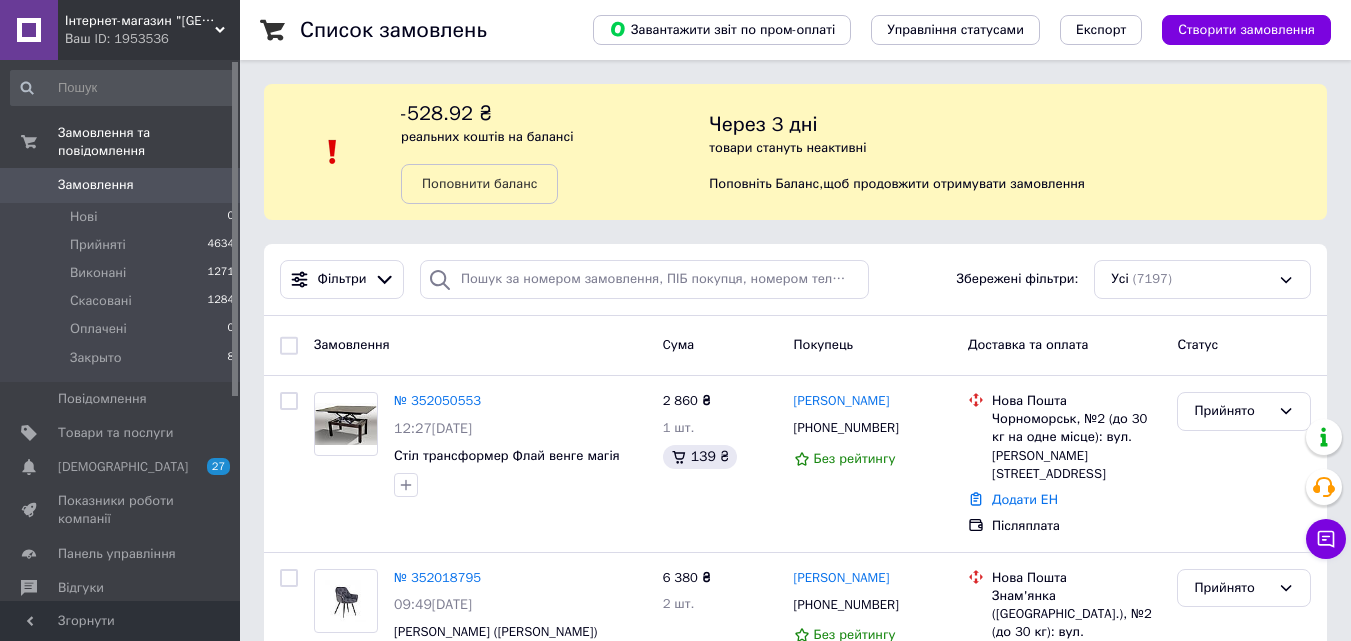 click on "Замовлення" at bounding box center [96, 185] 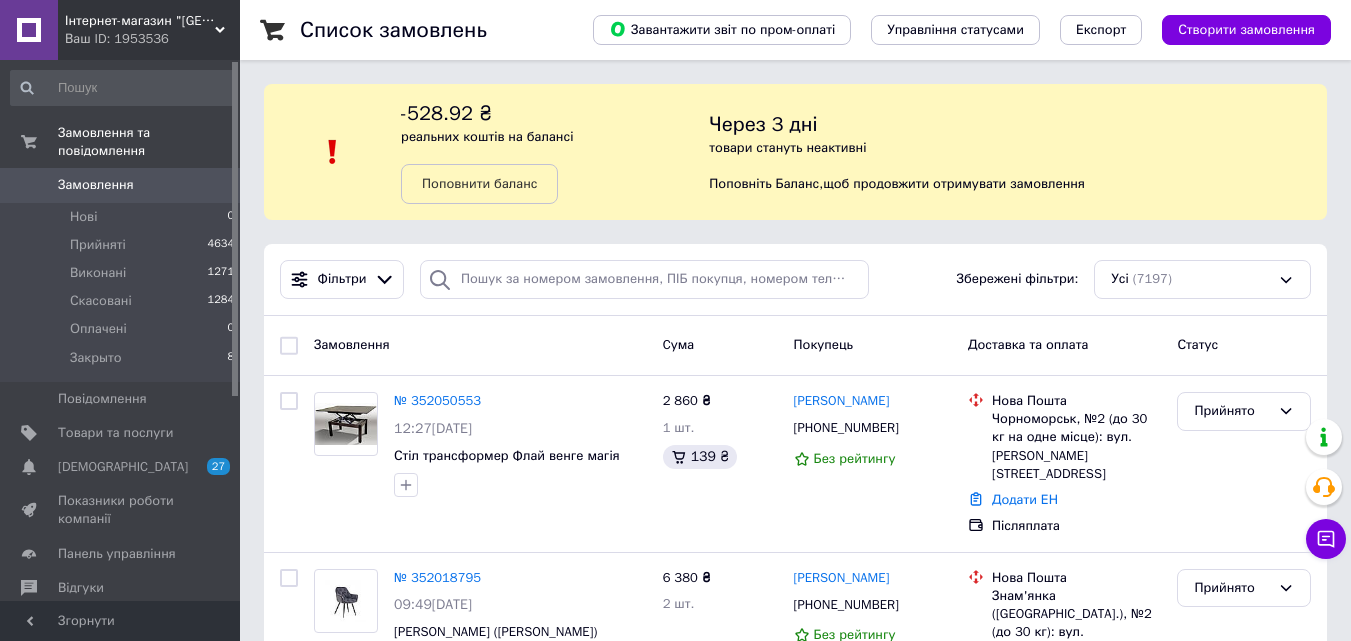 click on "Замовлення" at bounding box center (96, 185) 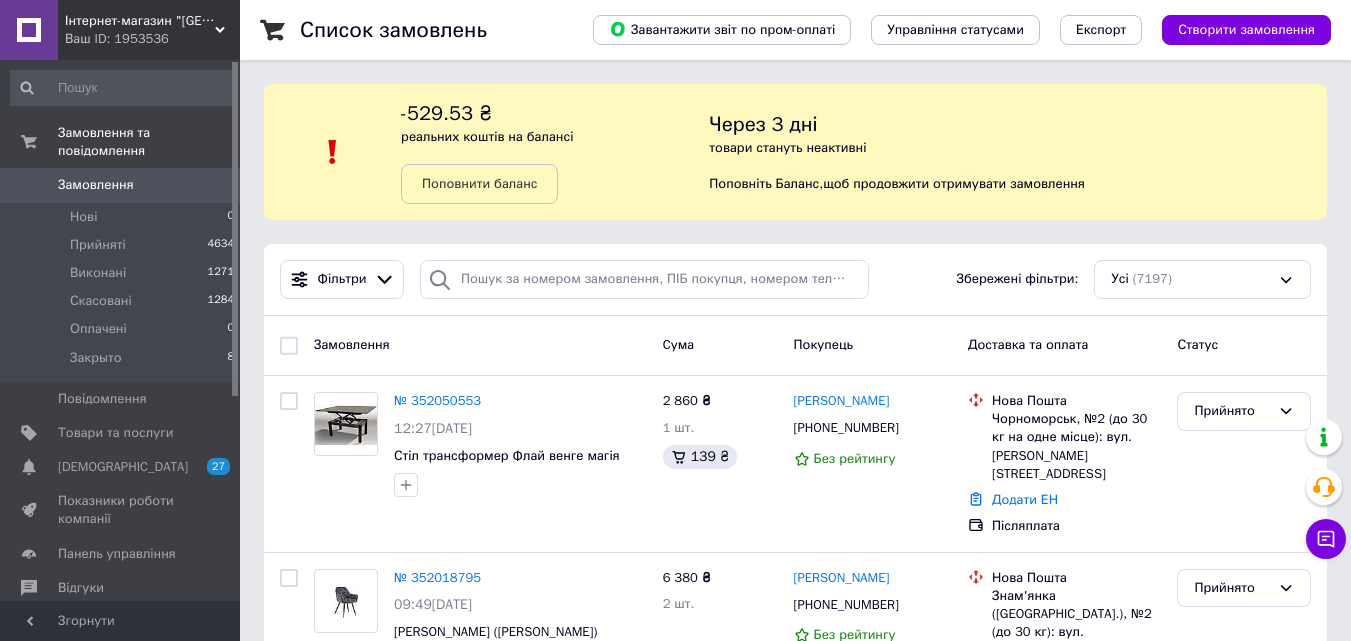 click on "Замовлення" at bounding box center [96, 185] 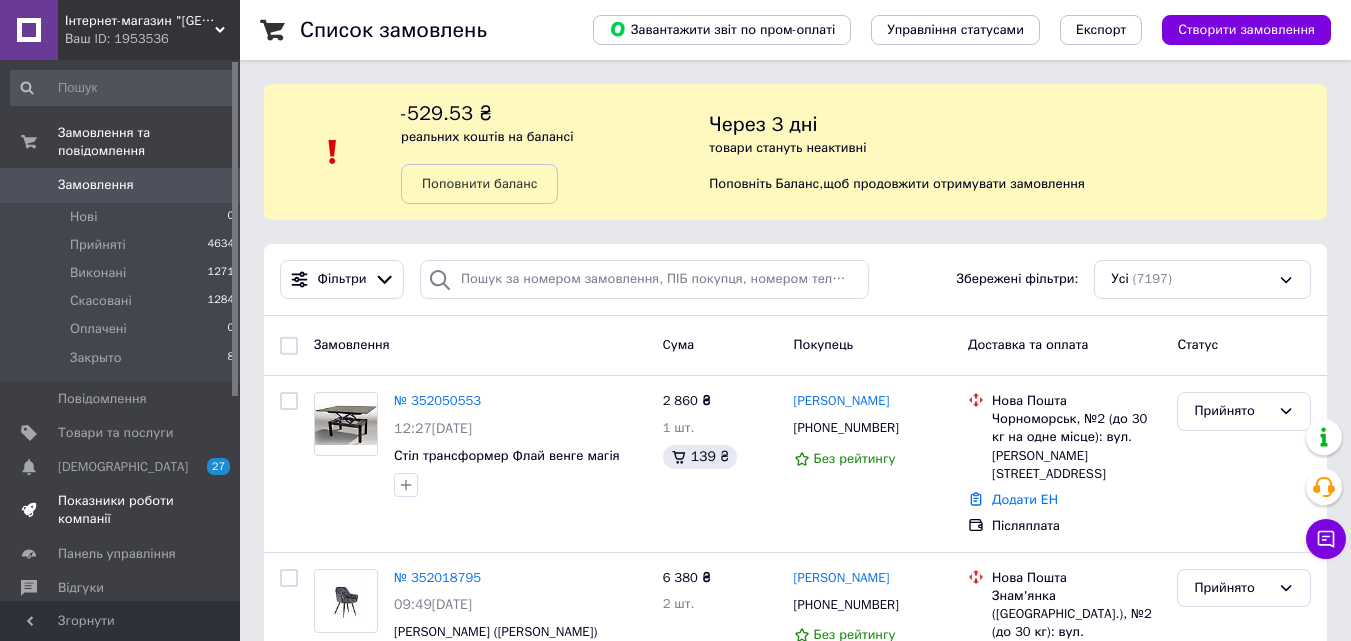 click on "Показники роботи компанії" at bounding box center [121, 510] 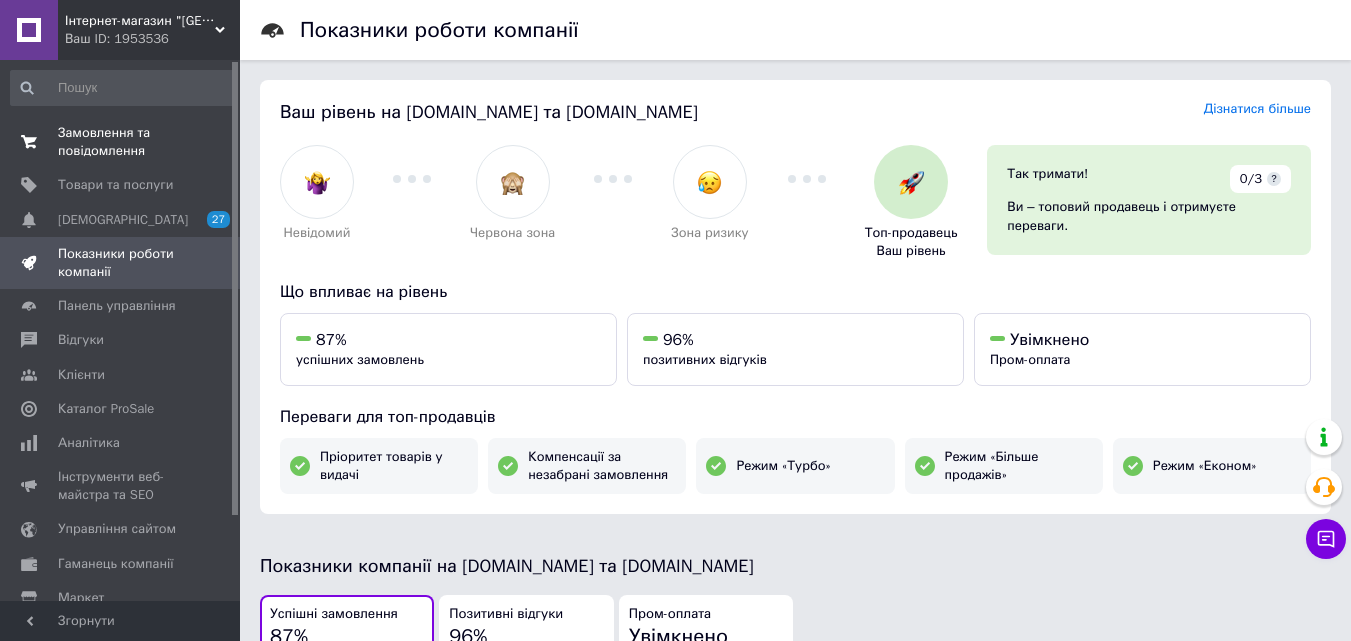 click on "Замовлення та повідомлення" at bounding box center (121, 142) 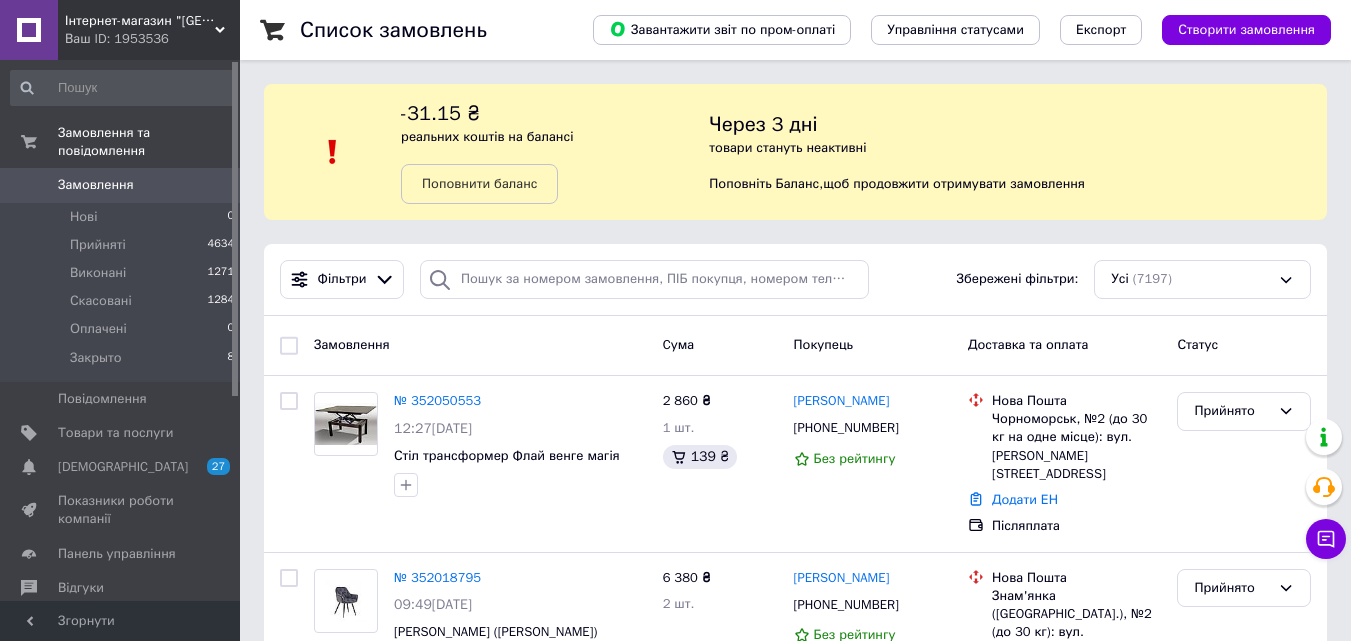 click on "Замовлення" at bounding box center [96, 185] 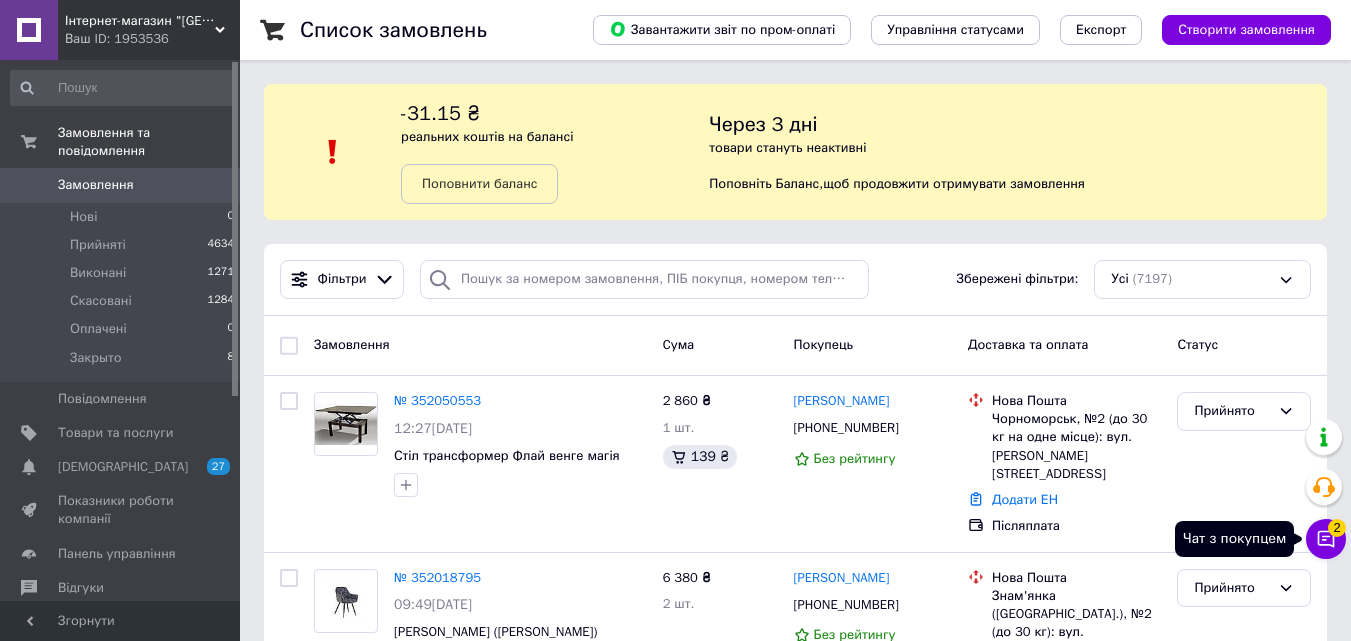 click 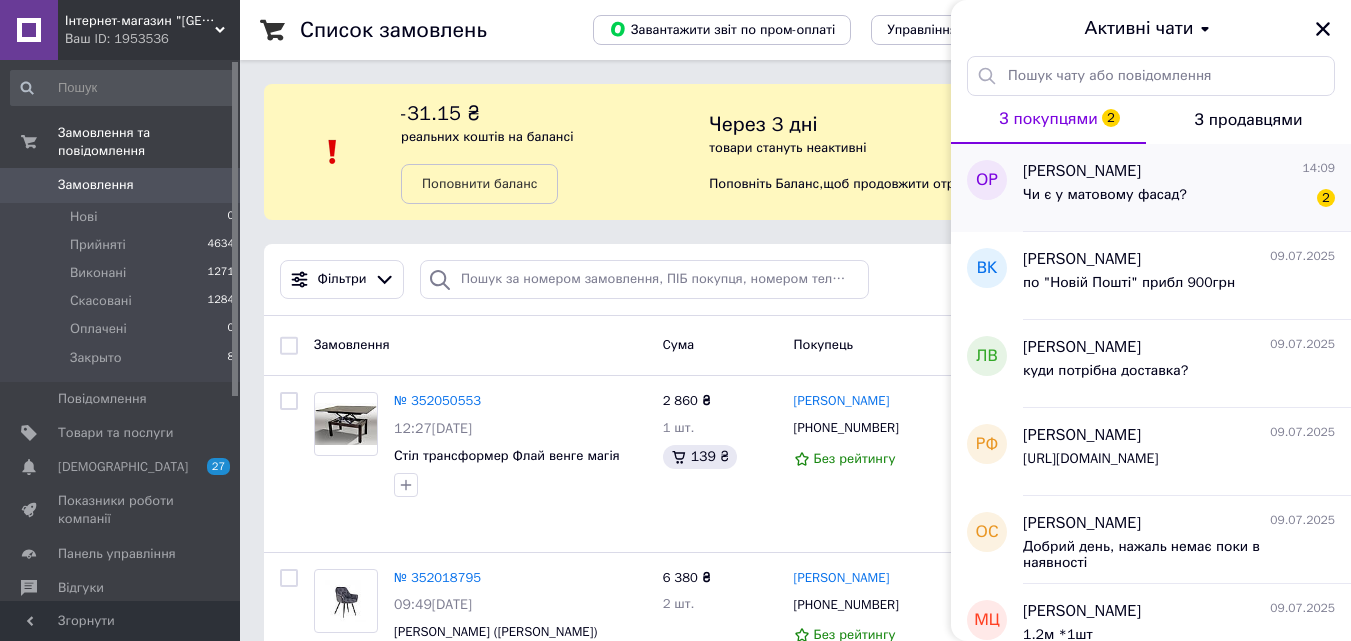 click on "Чи є у матовому фасад? 2" at bounding box center (1179, 199) 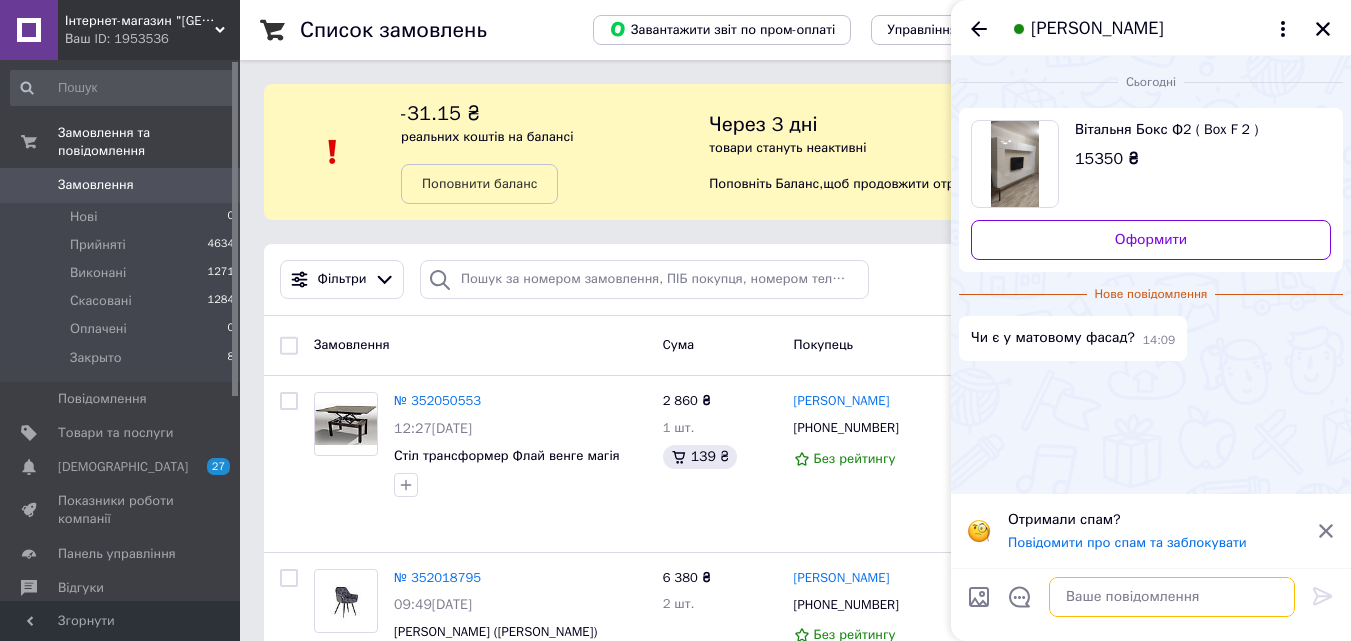 click at bounding box center (1172, 597) 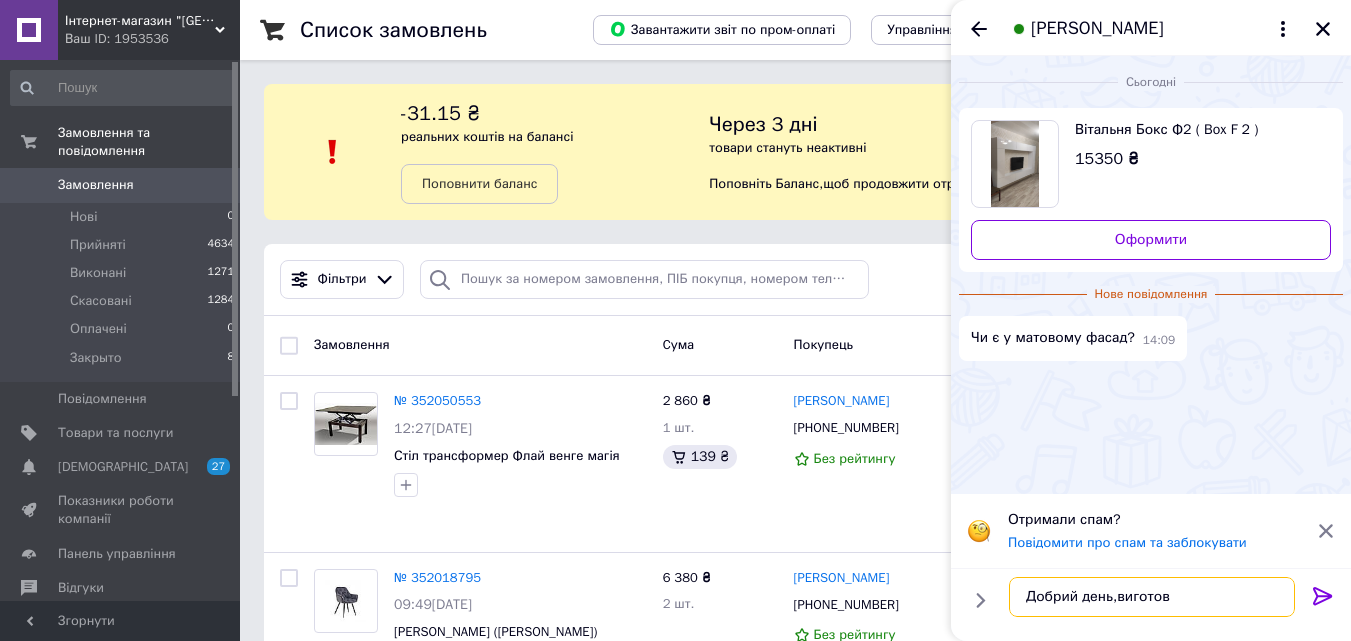 click on "Добрий день,виготов" at bounding box center (1152, 597) 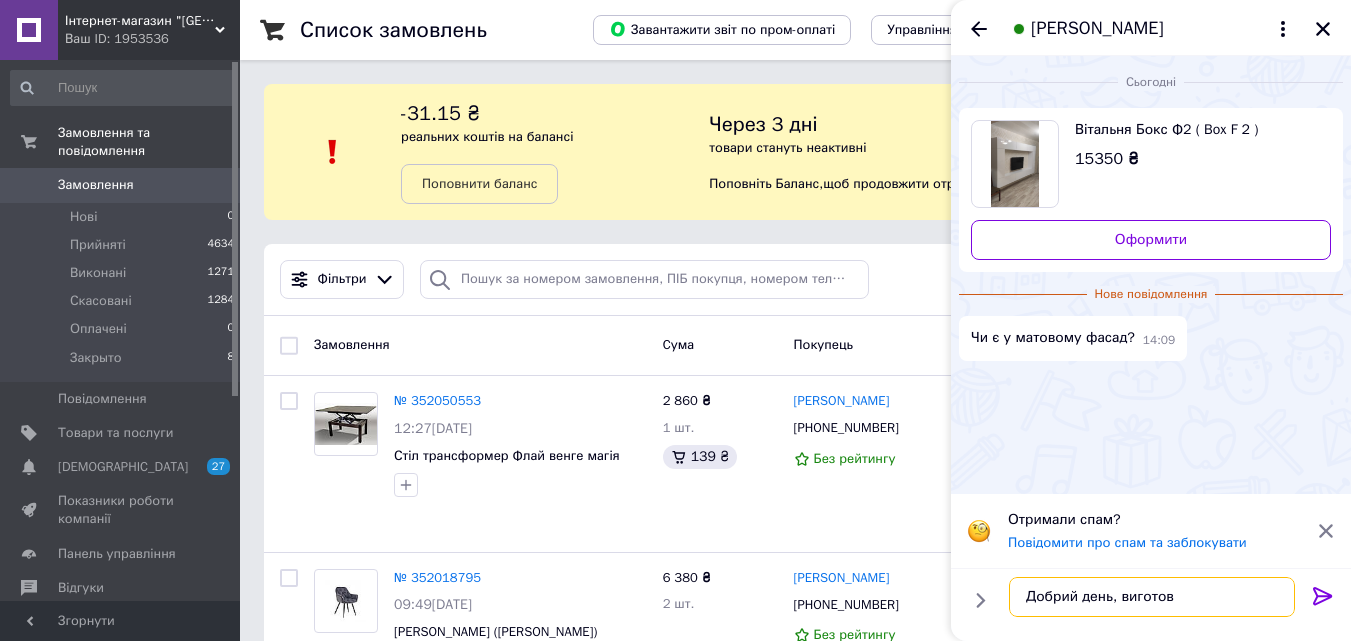 click on "Добрий день, виготов" at bounding box center (1152, 597) 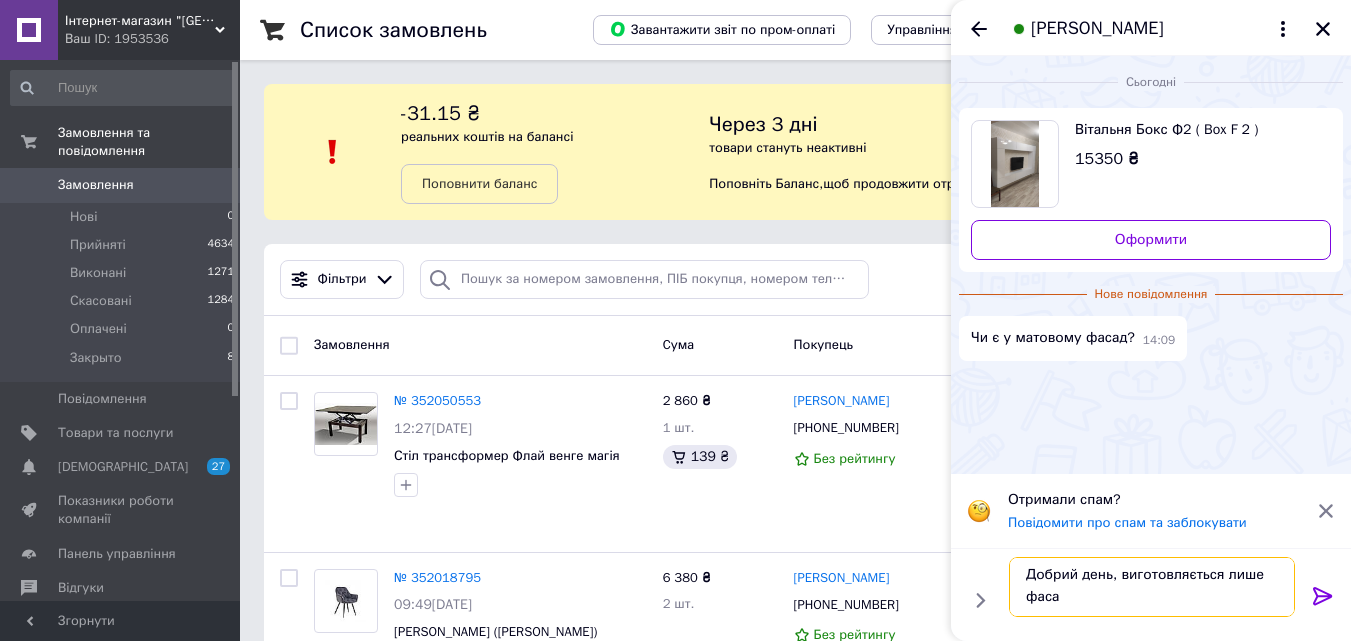 scroll, scrollTop: 2, scrollLeft: 0, axis: vertical 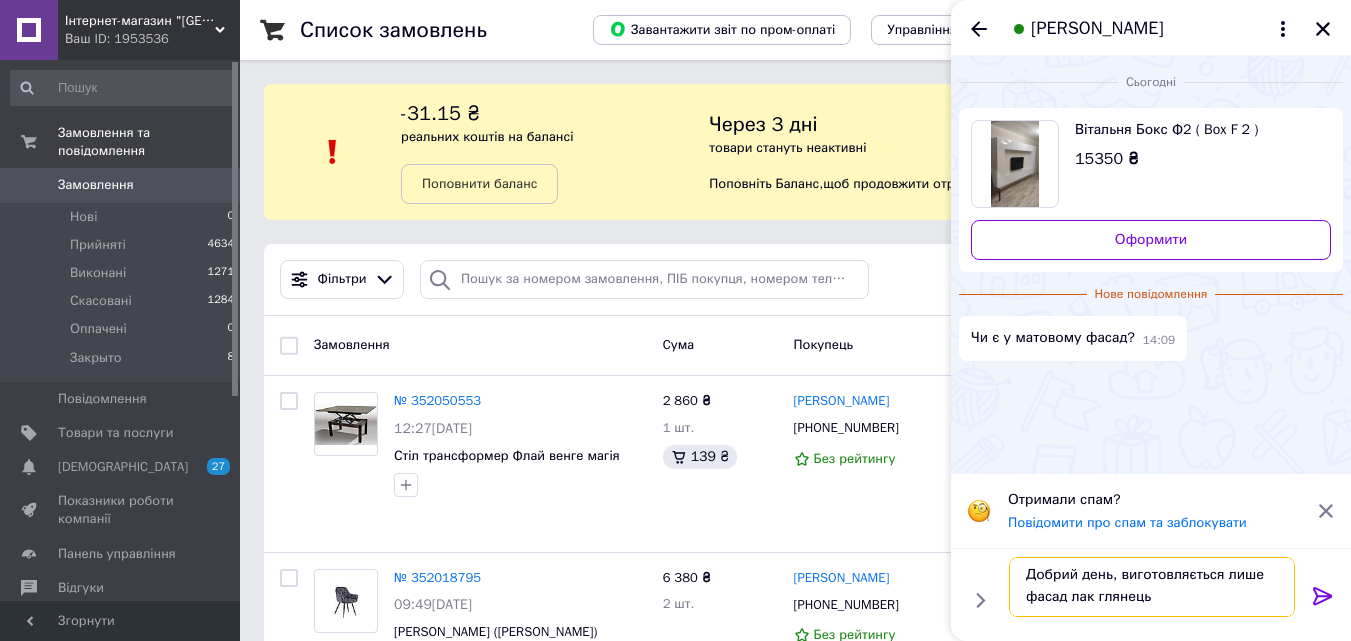 type on "Добрий день, виготовляється лише фасад лак глянець" 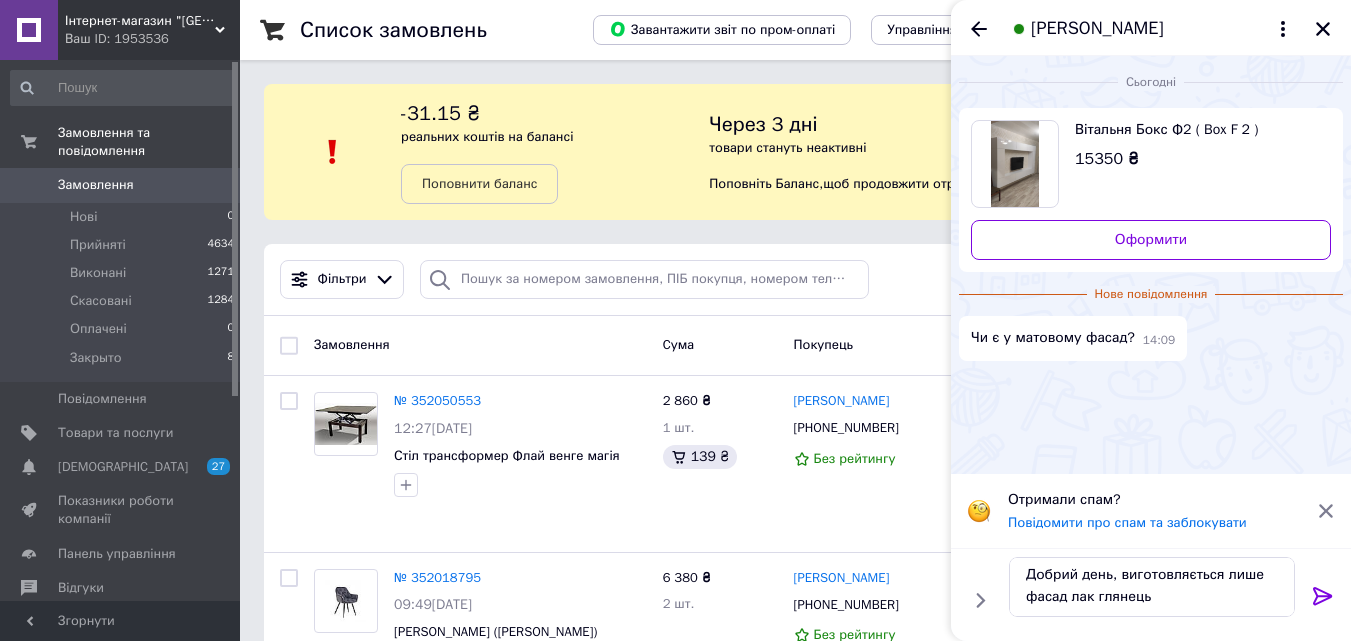 click 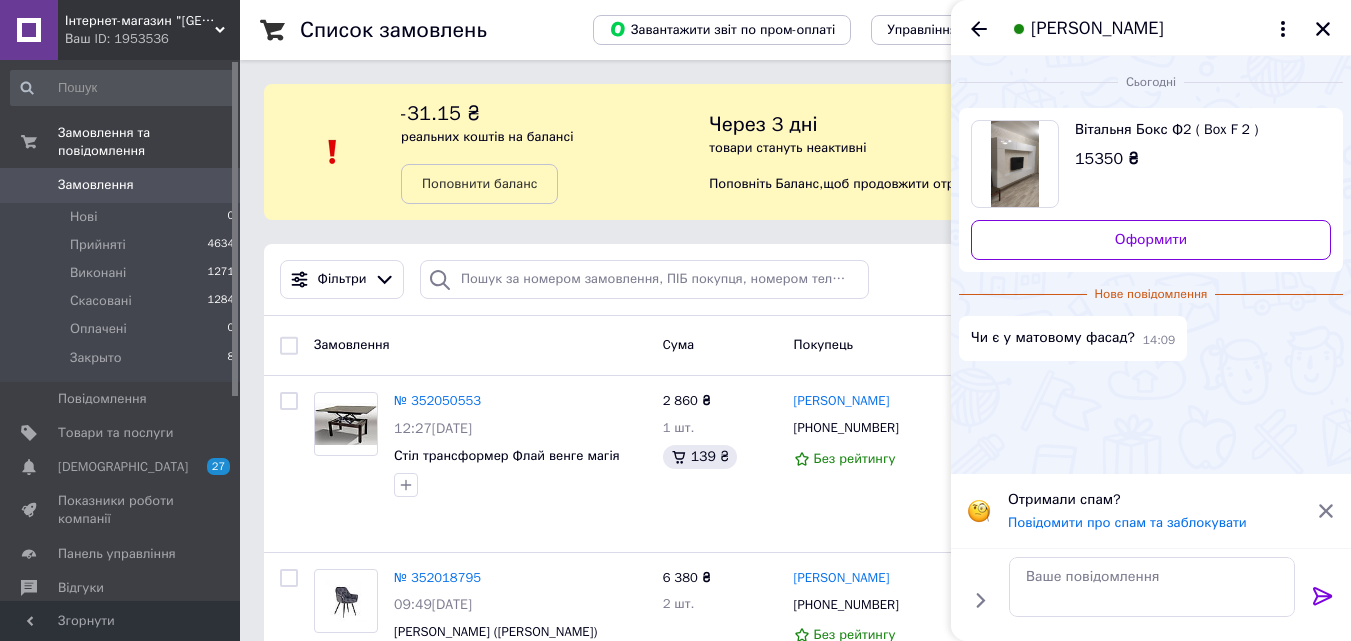 scroll, scrollTop: 0, scrollLeft: 0, axis: both 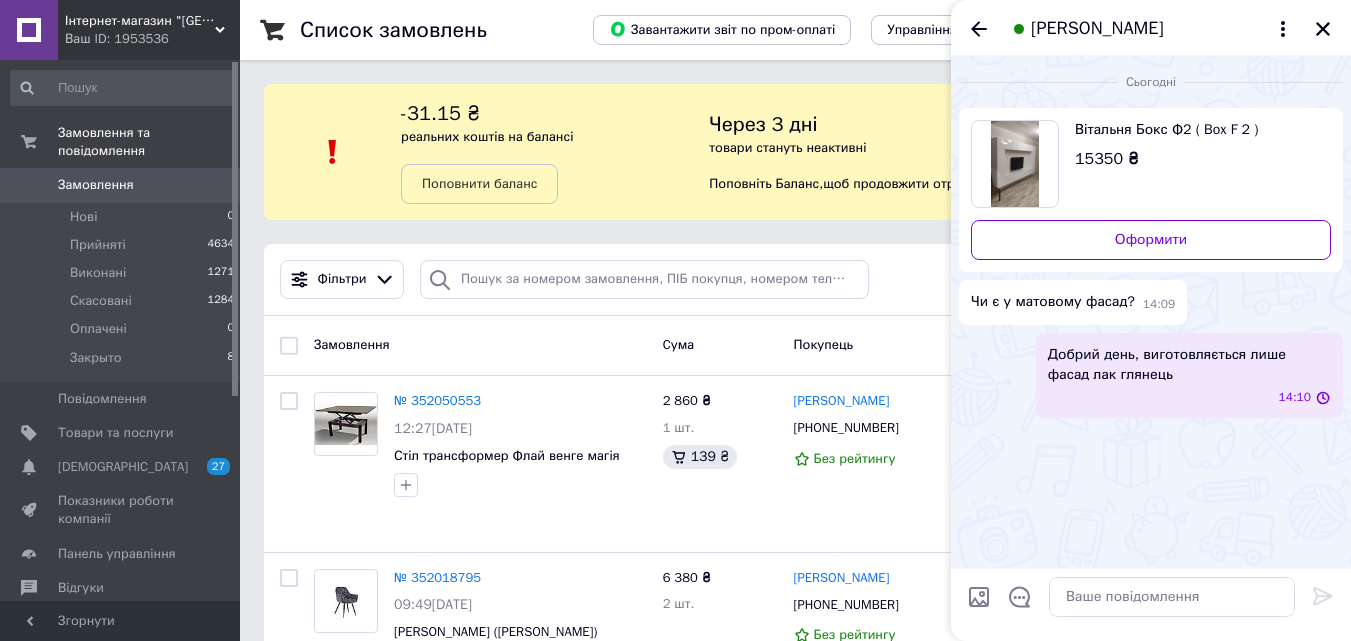 click 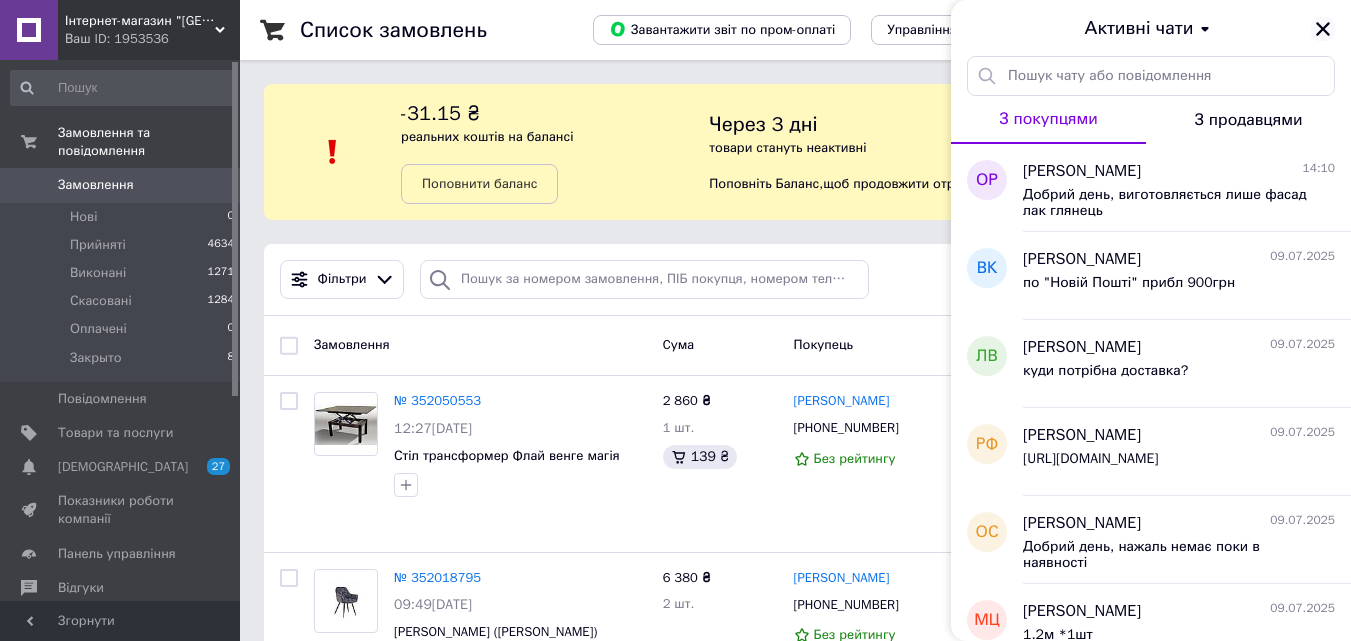 click 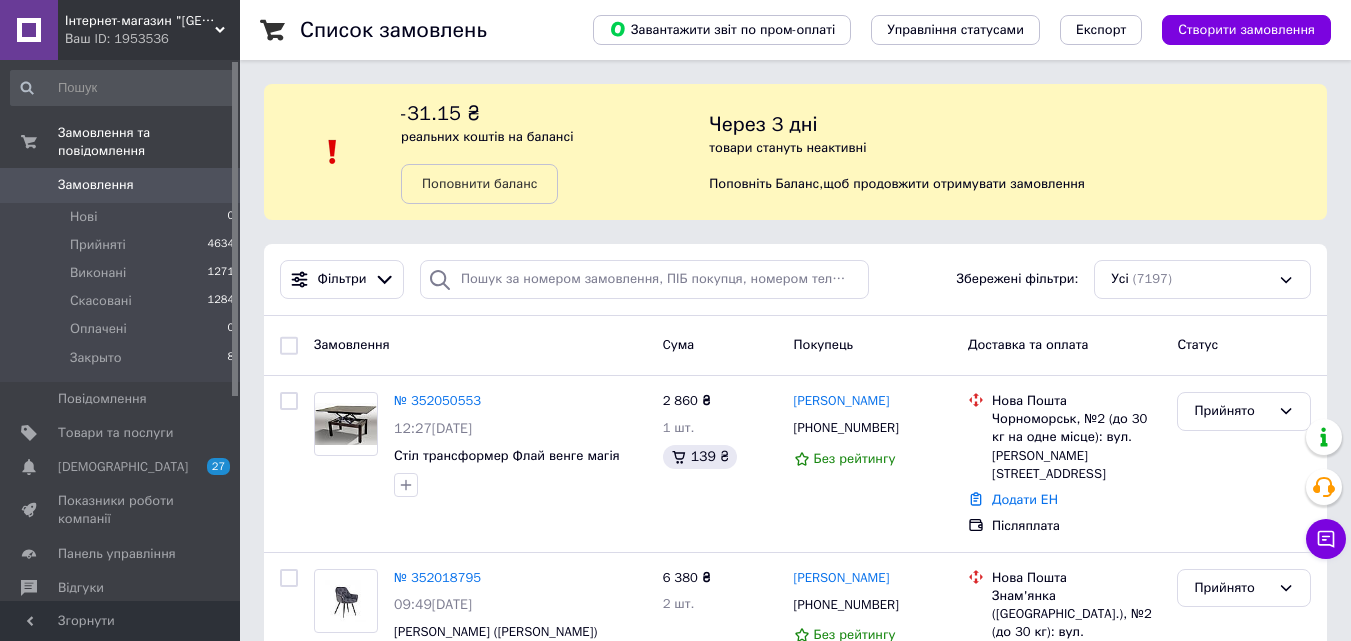 click on "Замовлення" at bounding box center [96, 185] 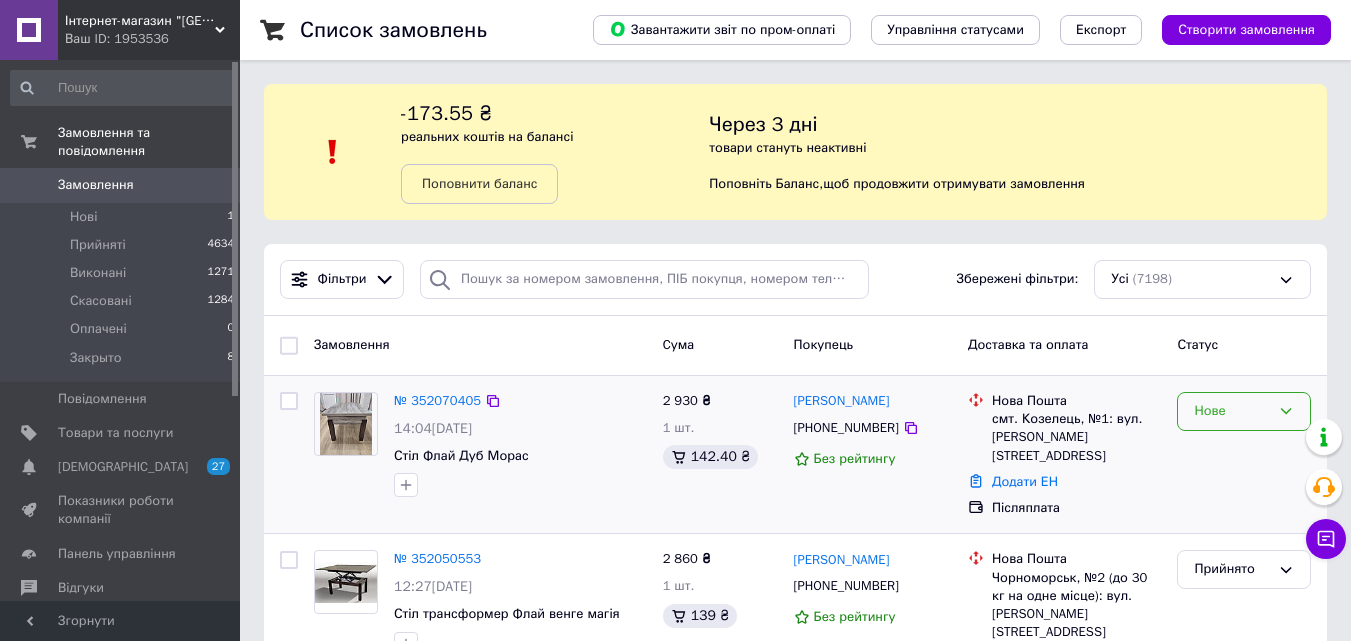 click 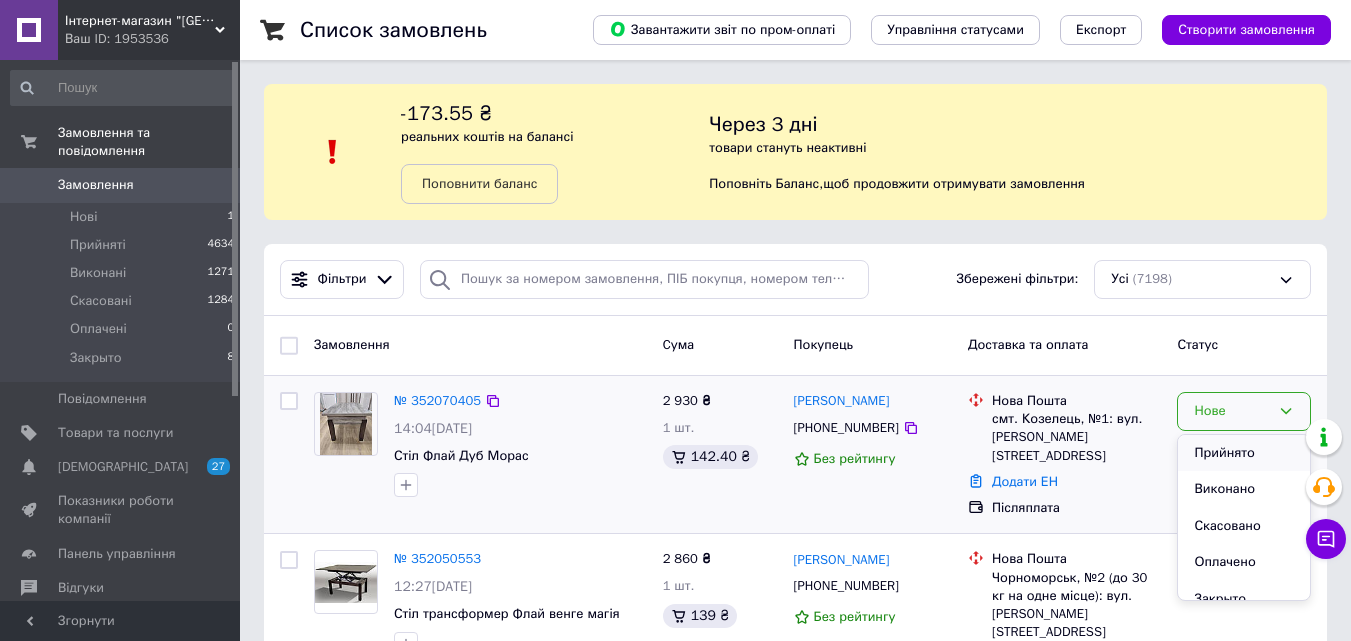 click on "Прийнято" at bounding box center (1244, 453) 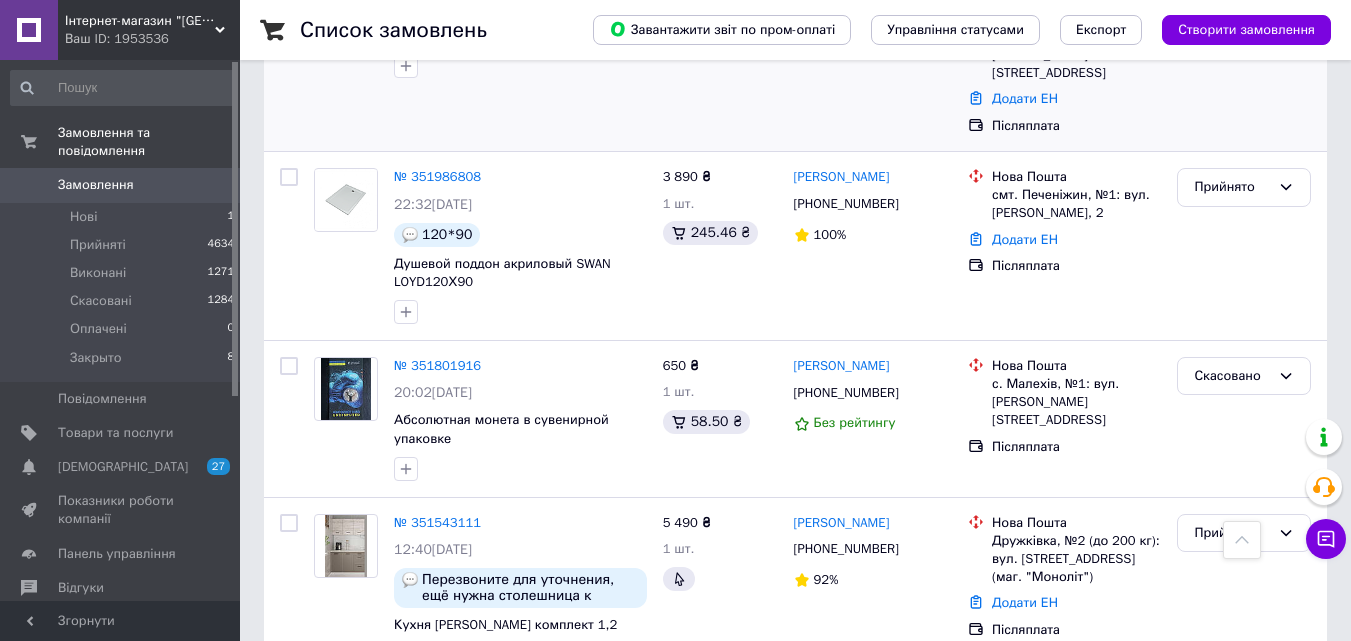 scroll, scrollTop: 800, scrollLeft: 0, axis: vertical 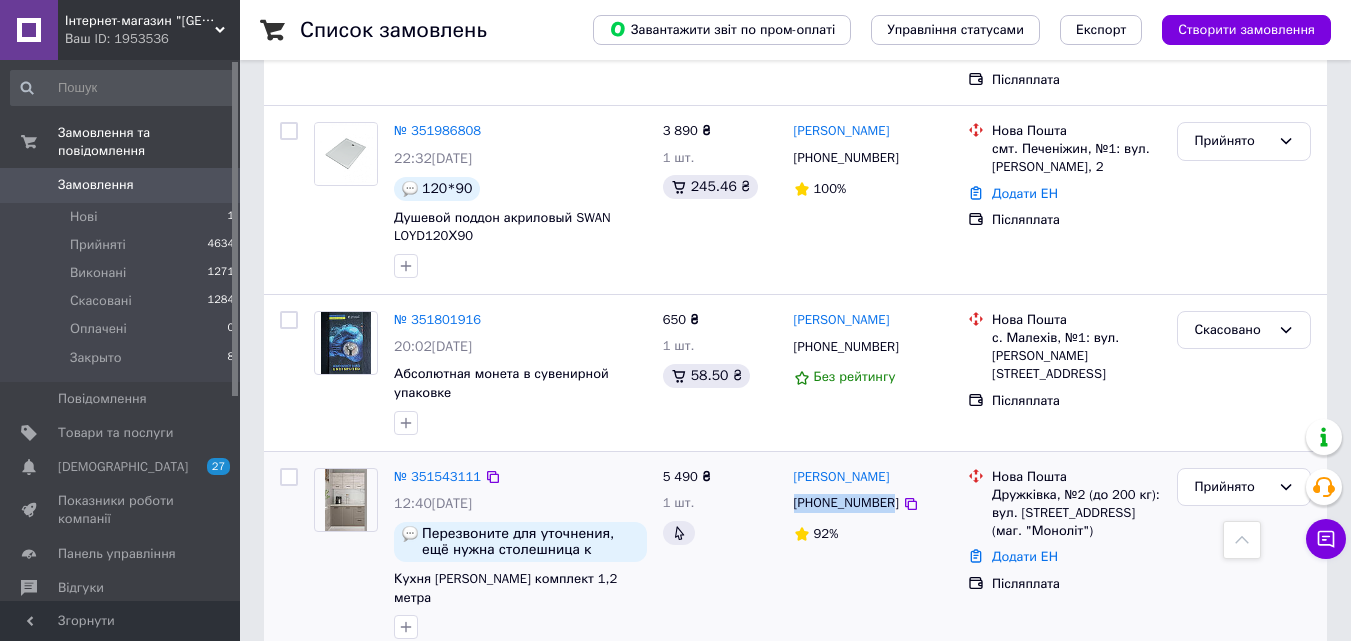drag, startPoint x: 792, startPoint y: 424, endPoint x: 885, endPoint y: 435, distance: 93.64828 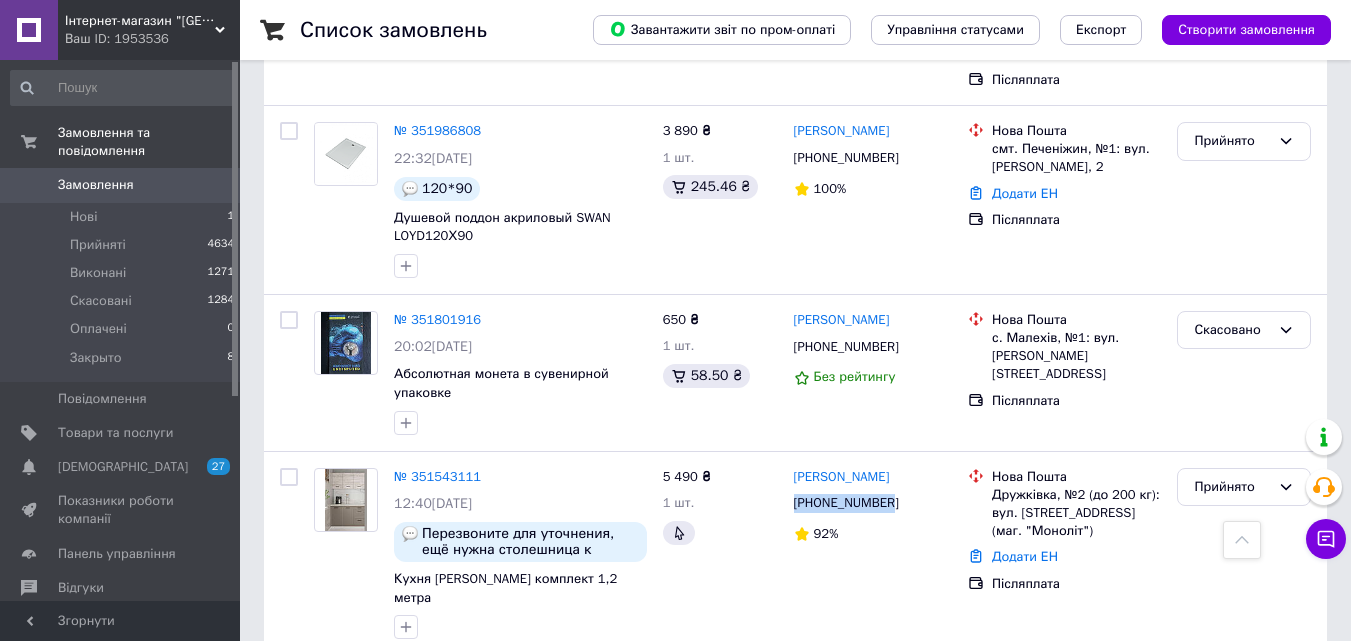 scroll, scrollTop: 0, scrollLeft: 0, axis: both 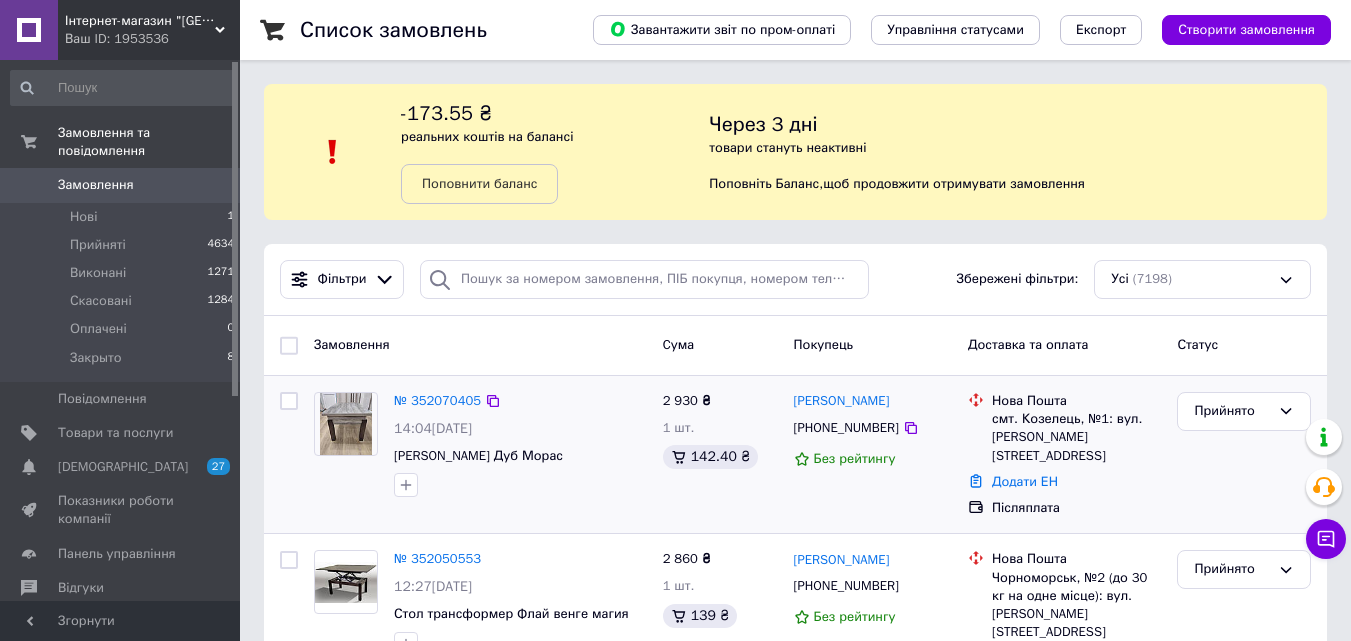 click on "Замовлення" at bounding box center (96, 185) 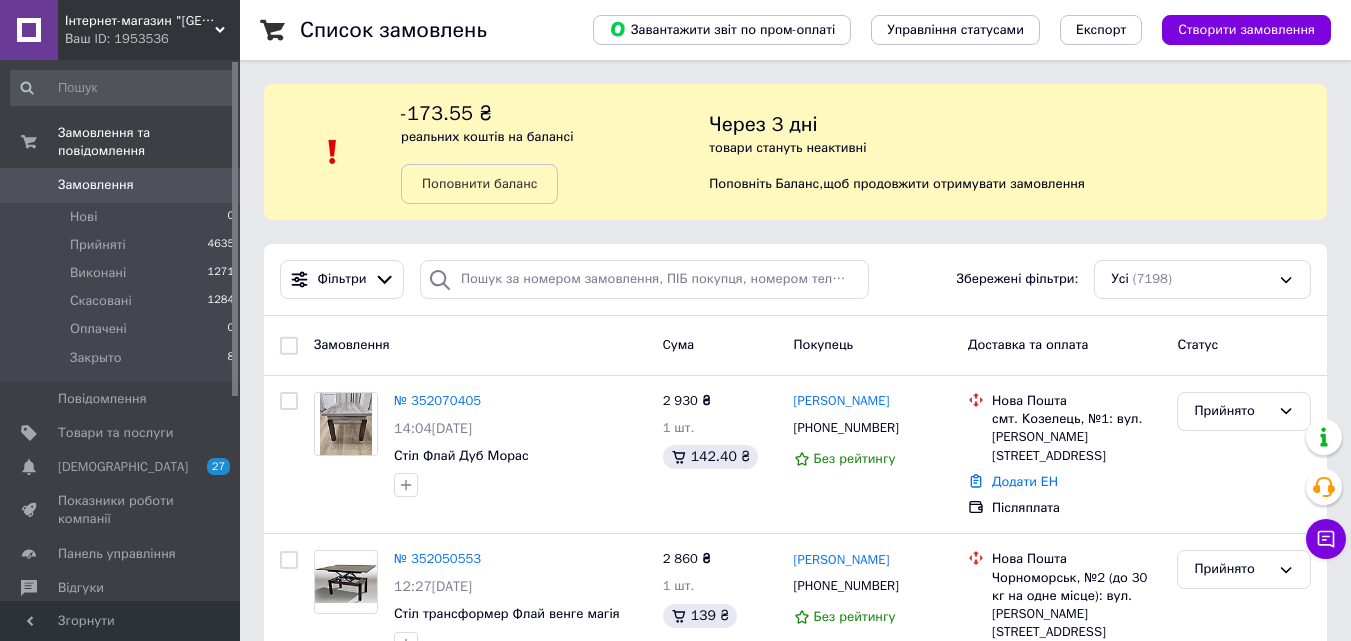 click on "Замовлення" at bounding box center (96, 185) 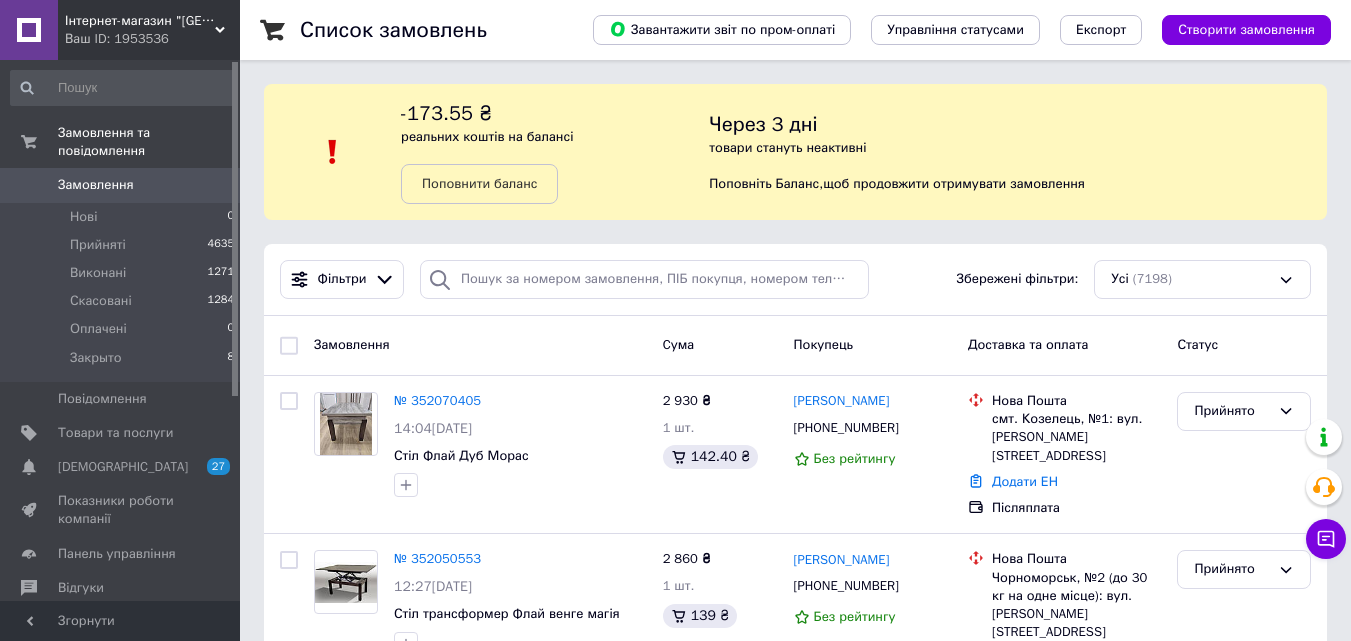 click on "Замовлення" at bounding box center (96, 185) 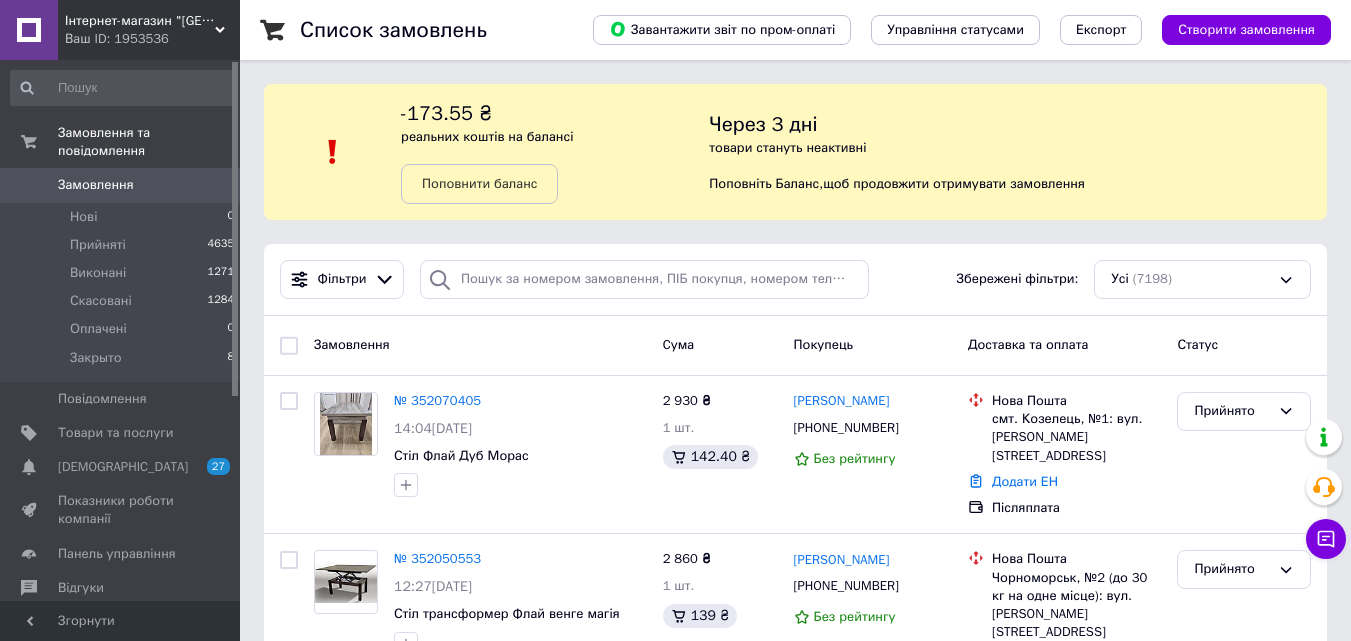 click on "Замовлення" at bounding box center (96, 185) 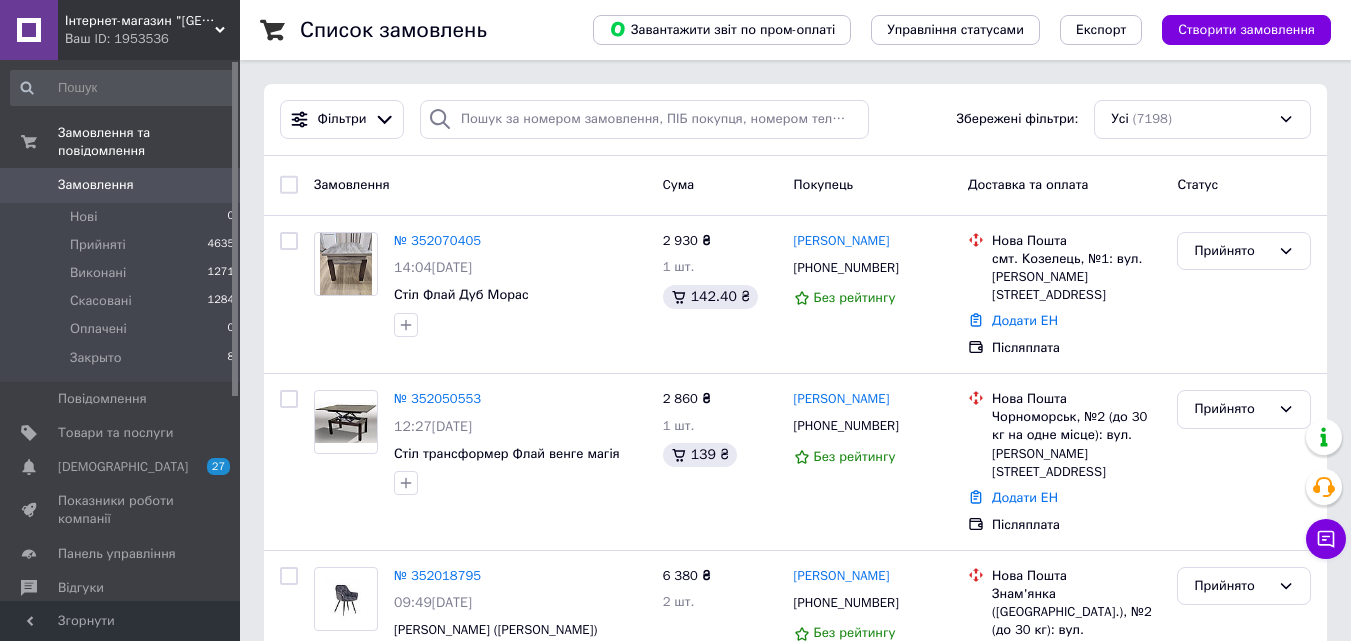 click on "Замовлення" at bounding box center (96, 185) 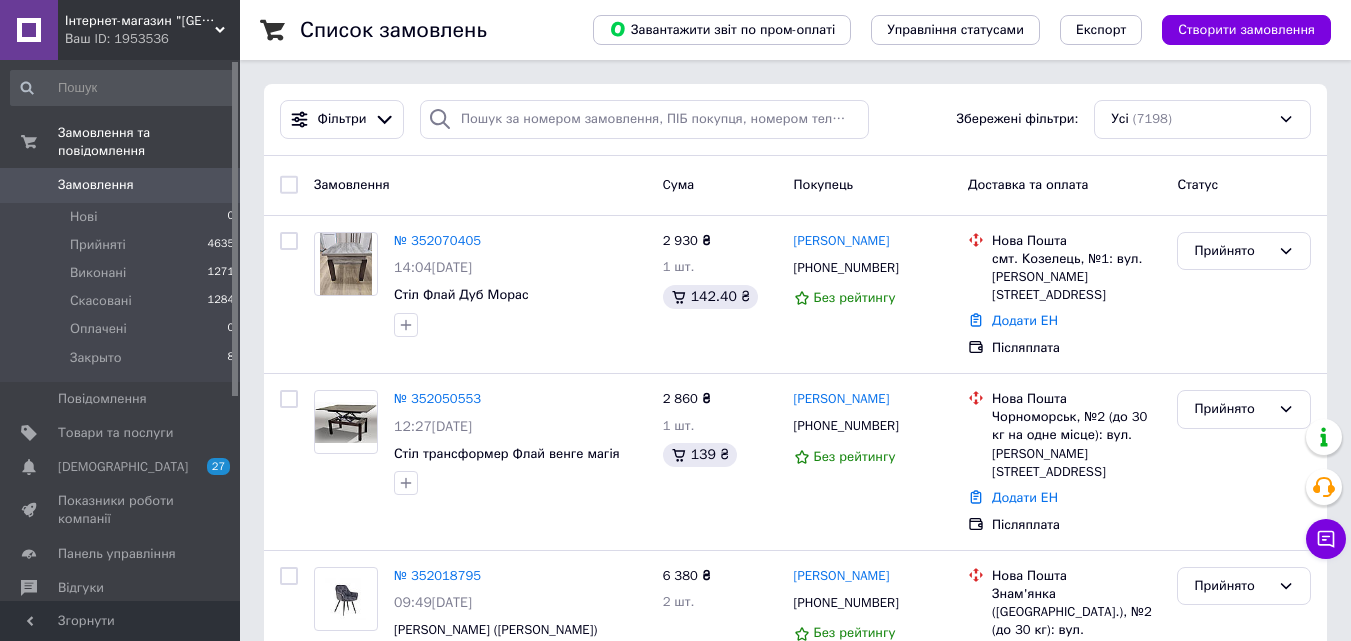 click on "Замовлення" at bounding box center [96, 185] 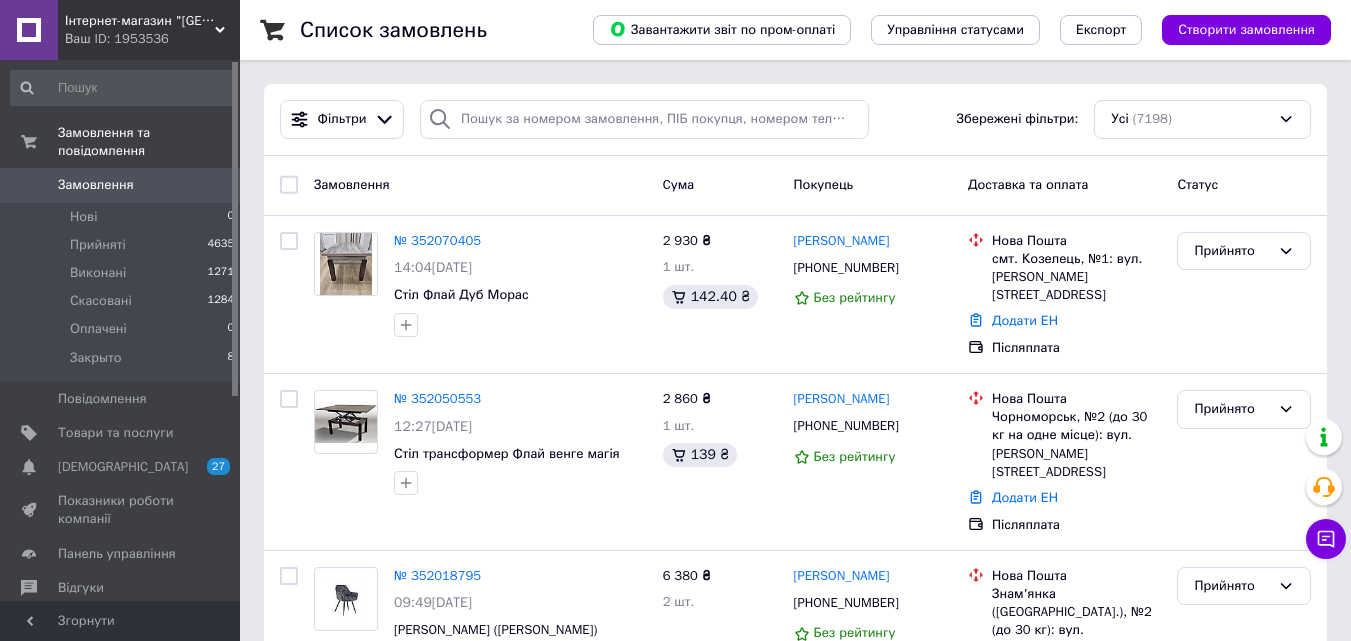 click on "Замовлення 0" at bounding box center [123, 185] 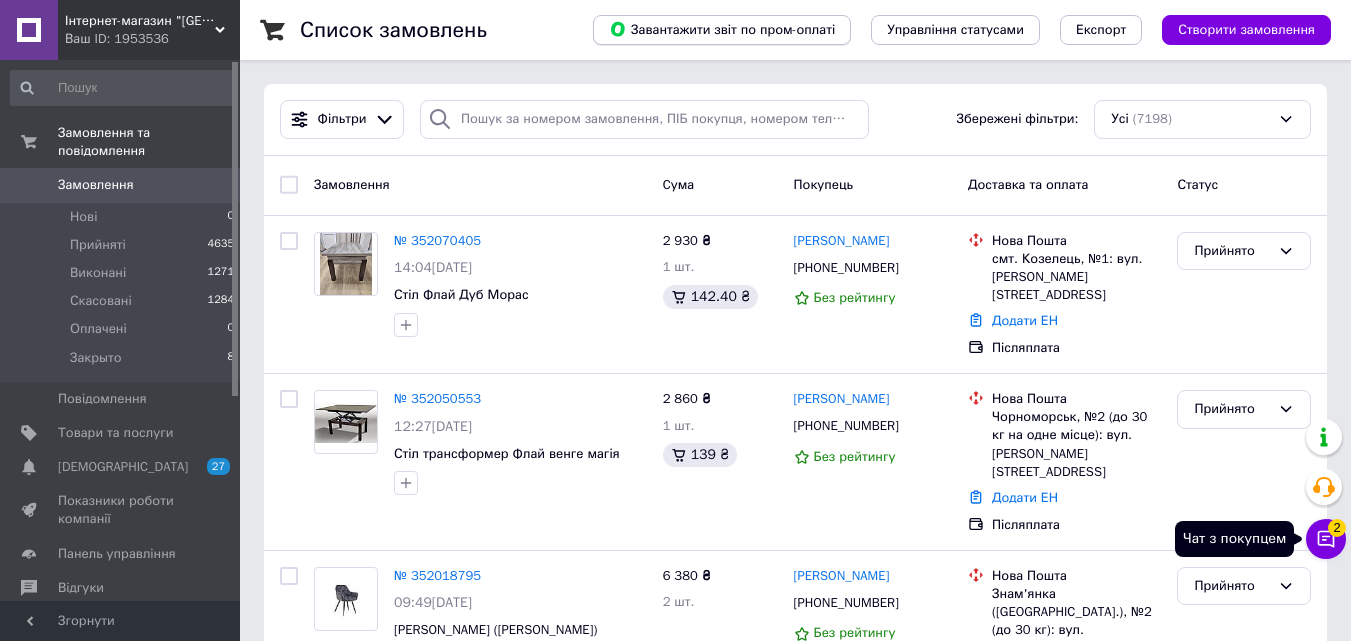 click 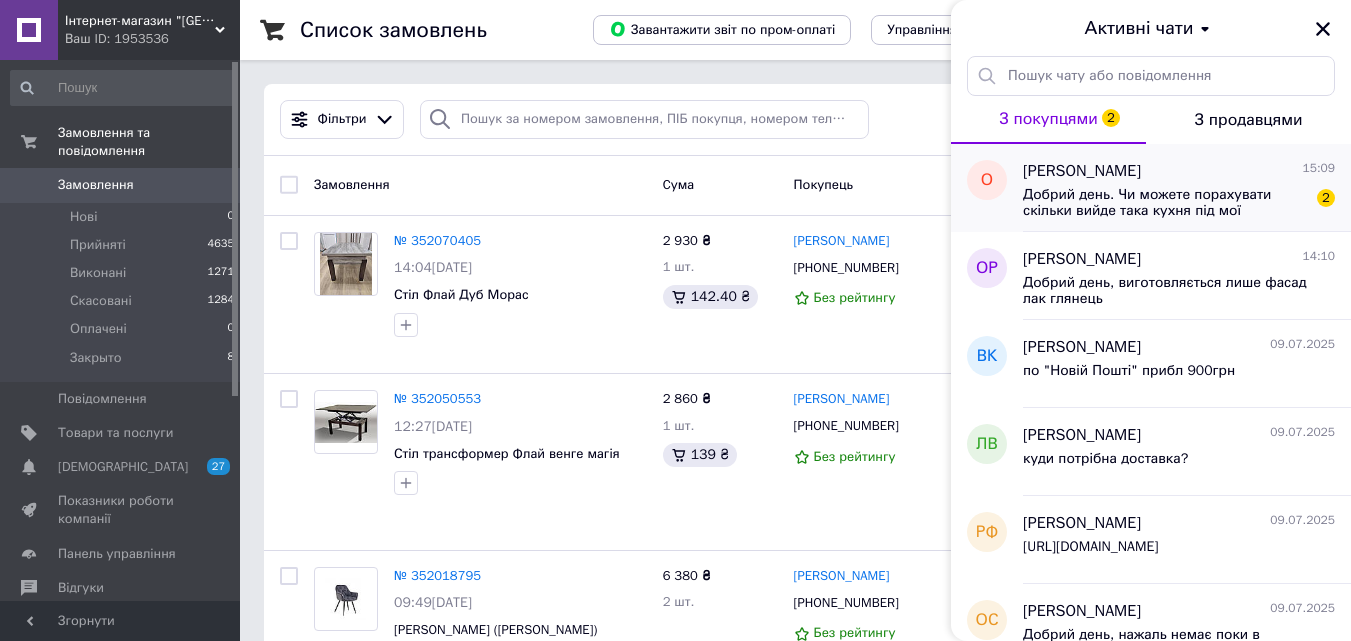 click on "Добрий день. Чи можете порахувати скільки вийде така кухня під мої розміри?" at bounding box center (1165, 203) 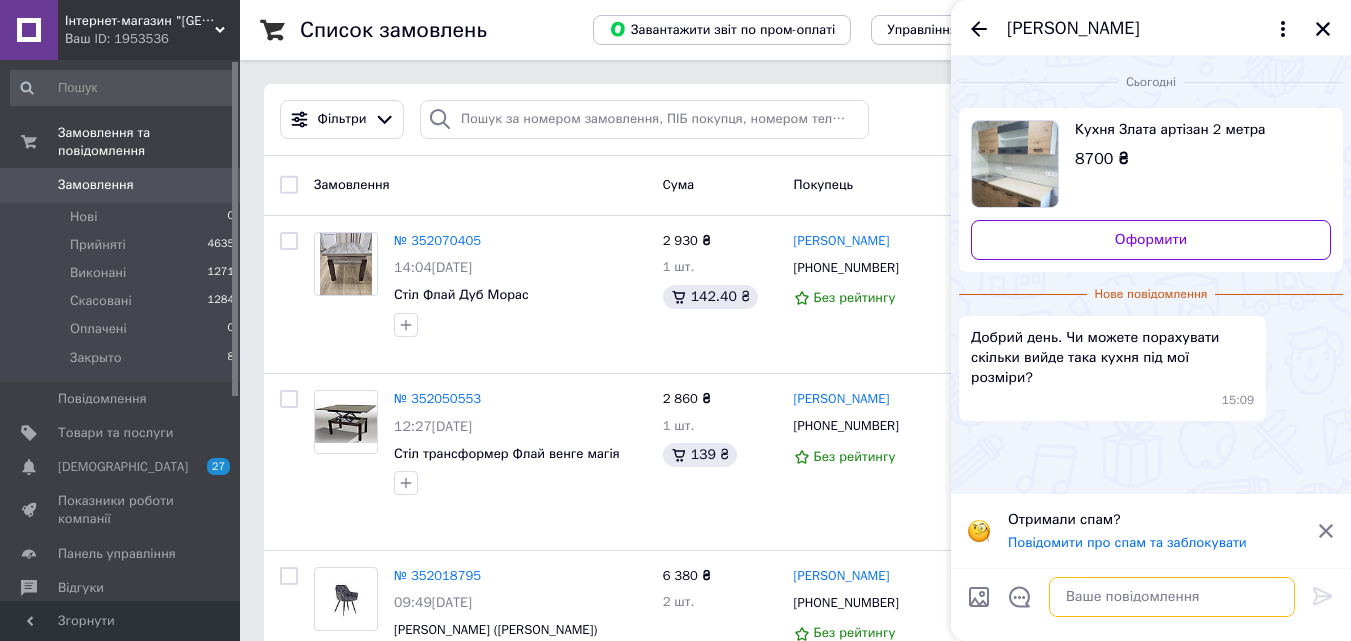 click at bounding box center [1172, 597] 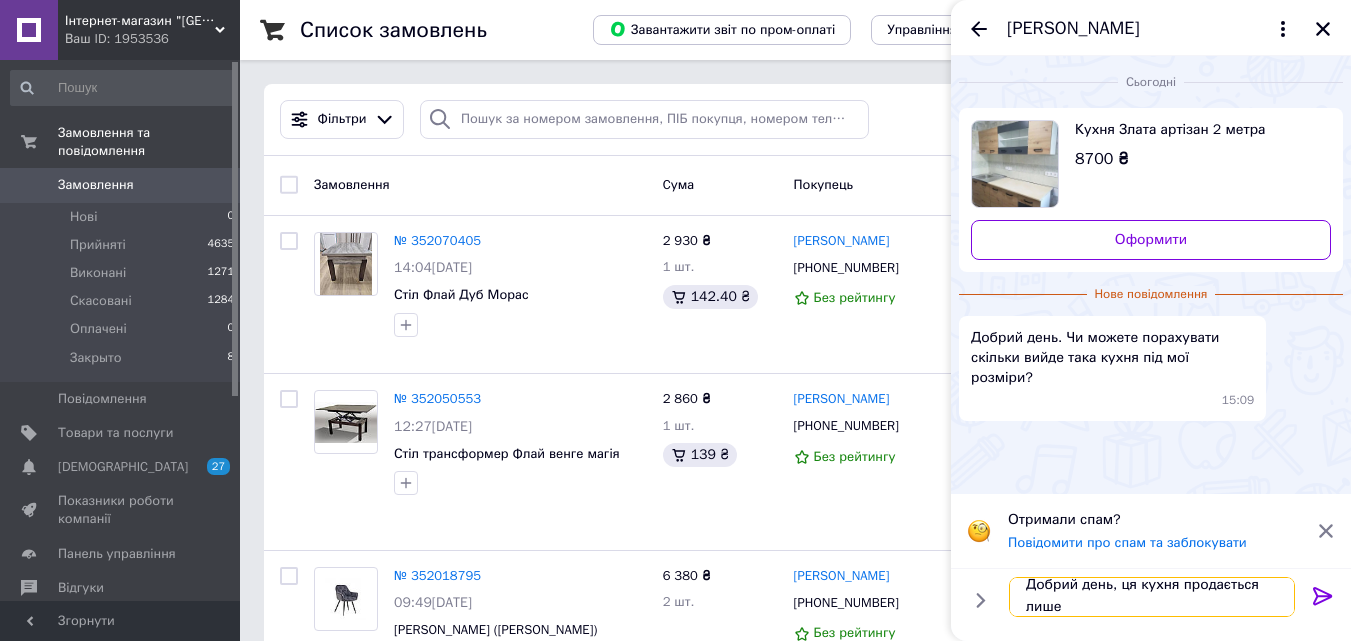 scroll, scrollTop: 2, scrollLeft: 0, axis: vertical 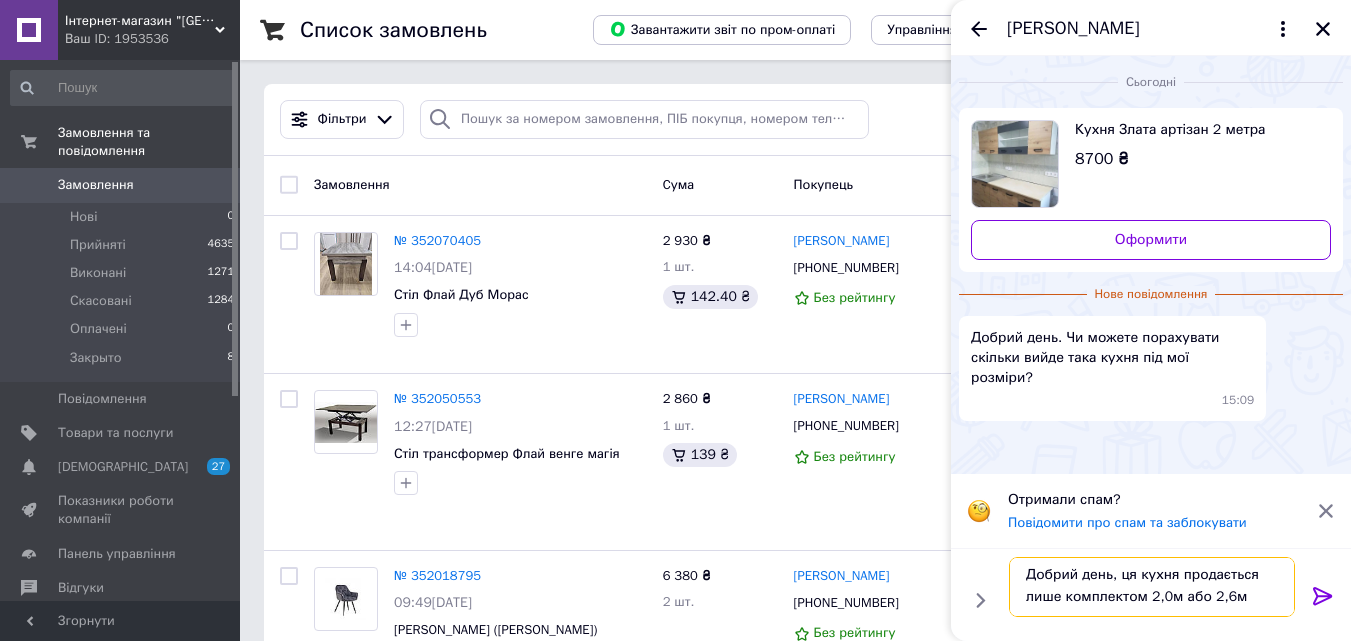 type on "Добрий день, ця кухня продається лише комплектом 2,0м або 2,6м" 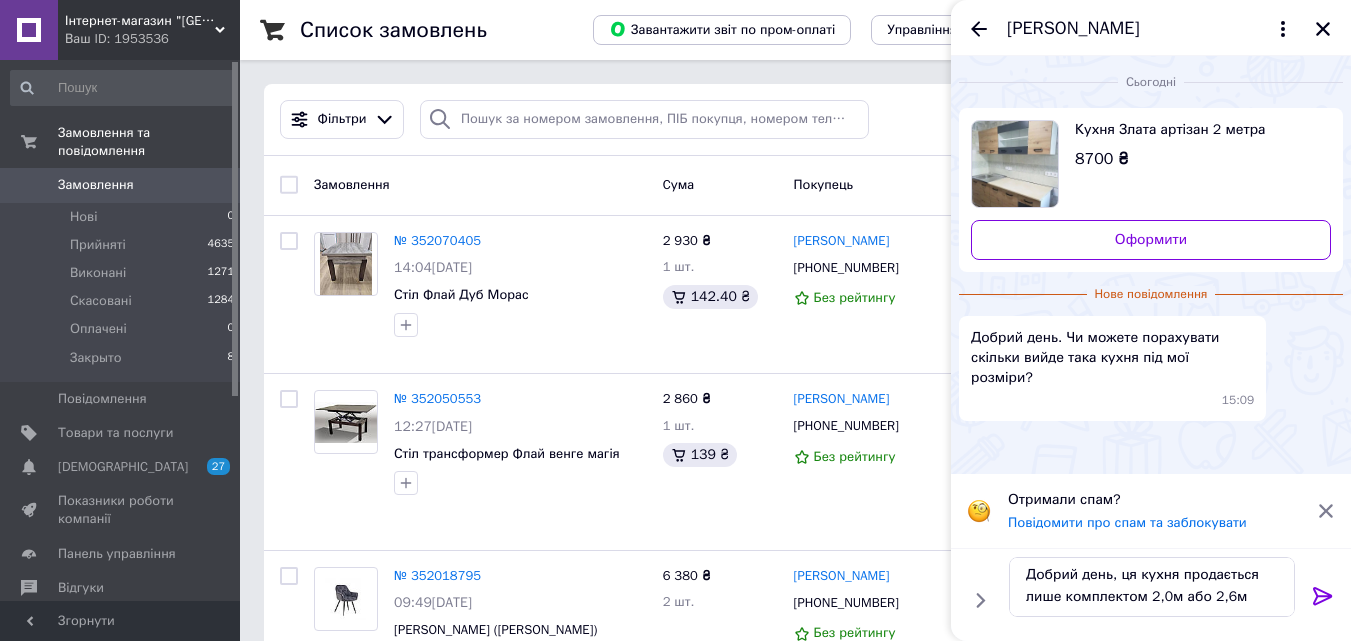 click 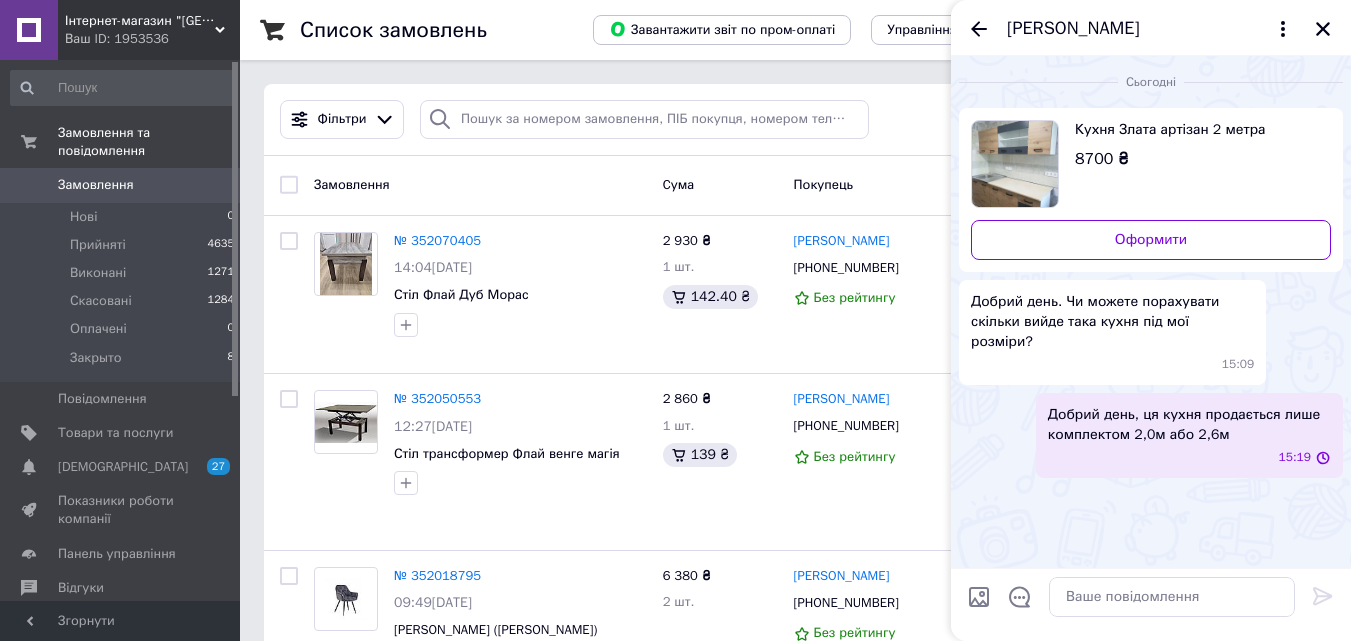 scroll, scrollTop: 0, scrollLeft: 0, axis: both 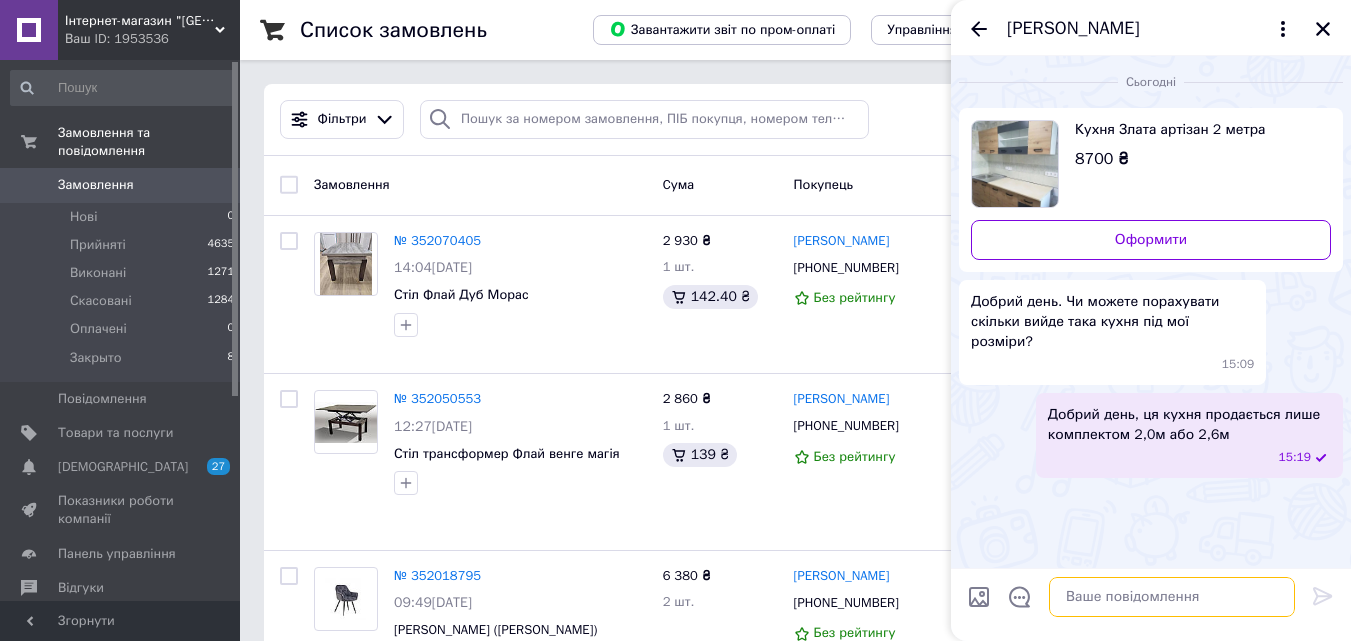 click at bounding box center [1172, 597] 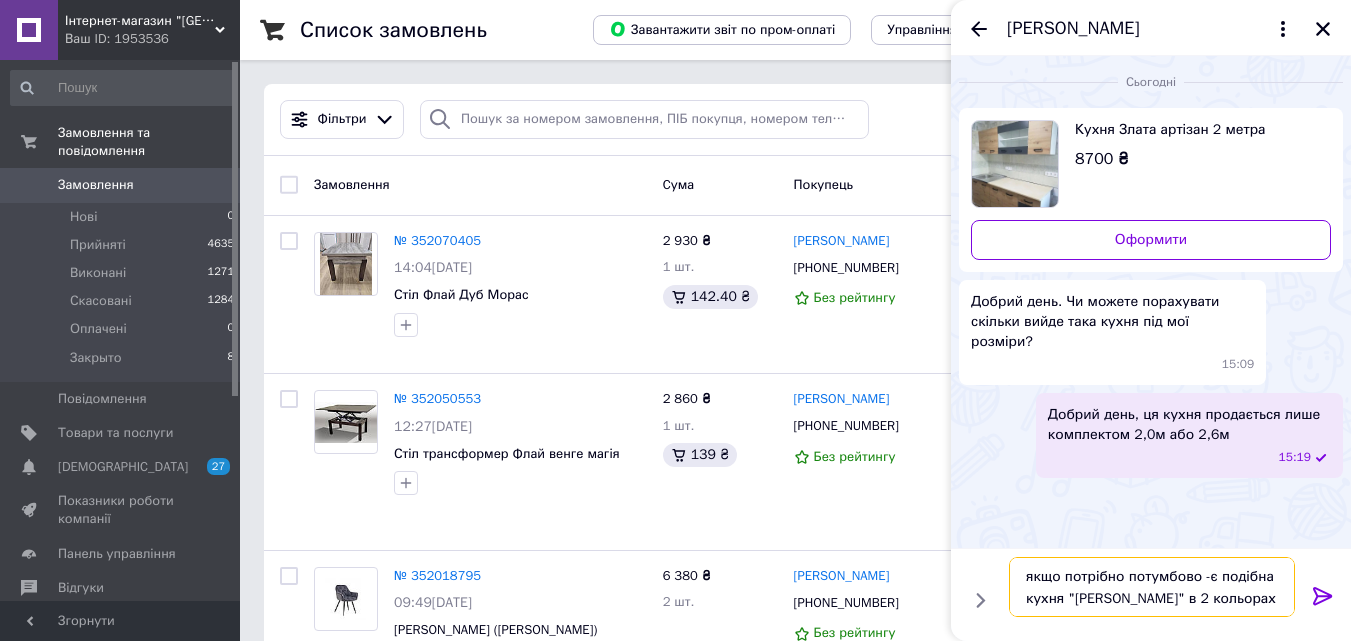 type on "якщо потрібно потумбово -є подібна кухня "Грета" в 2 кольорах" 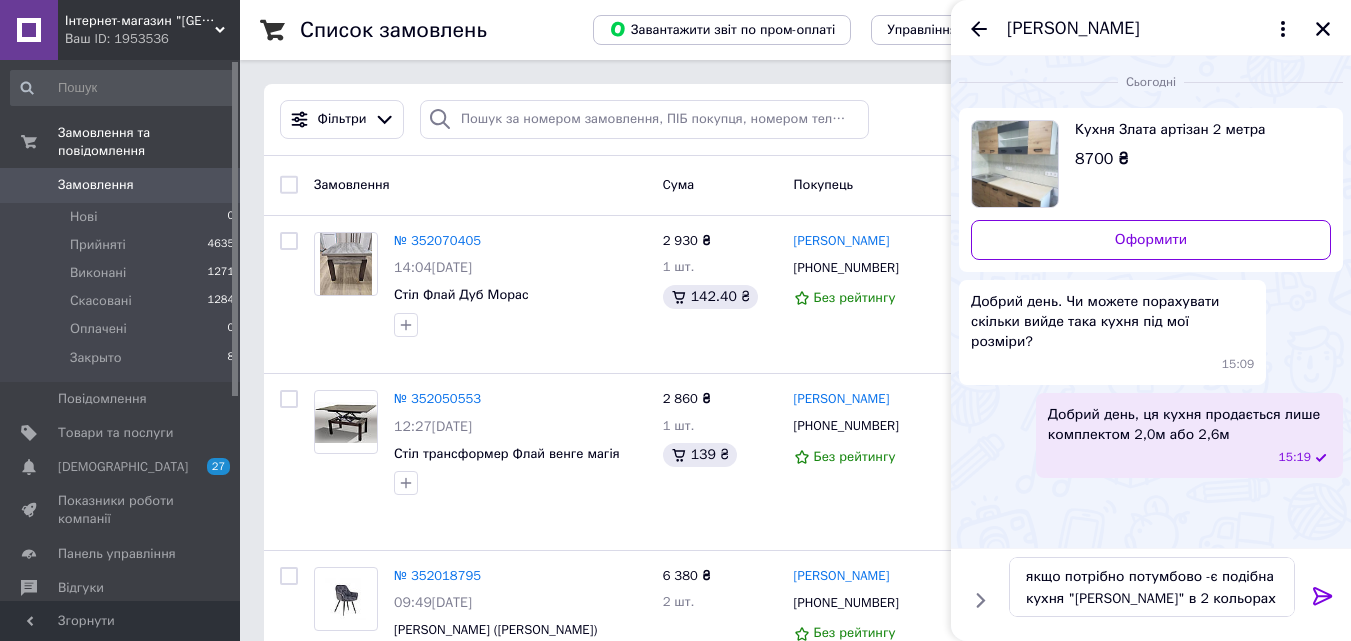 click 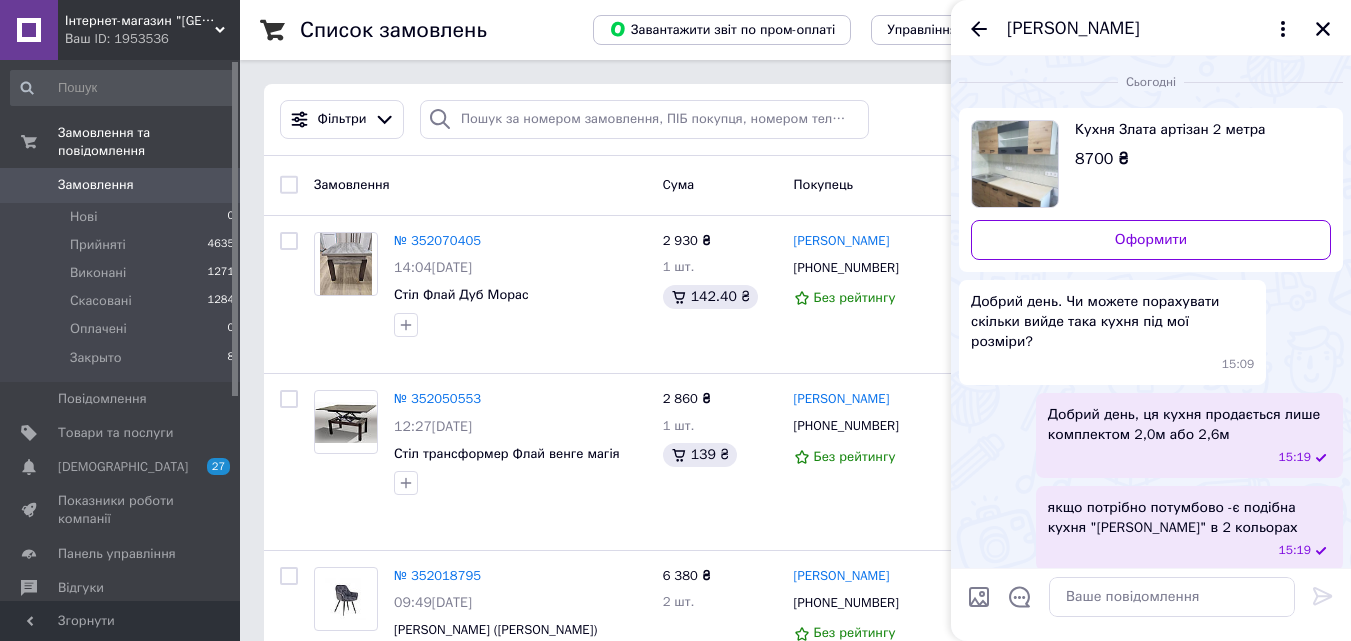 click on "Ольга" at bounding box center (1073, 29) 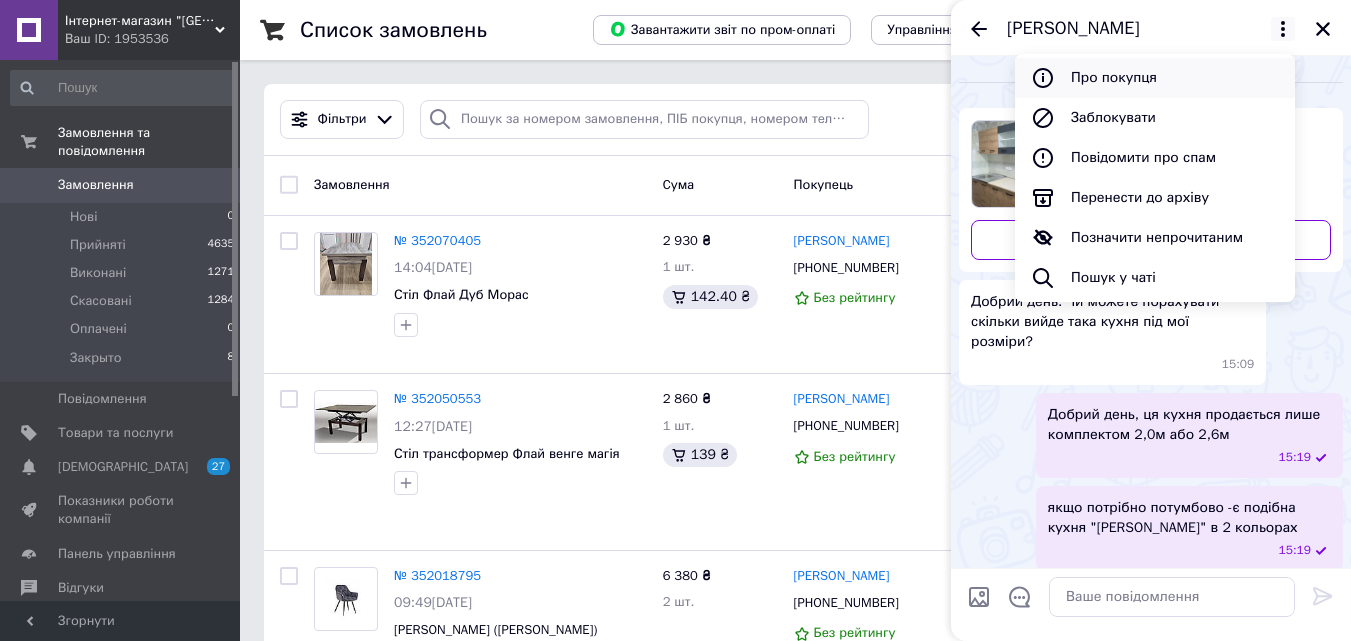 click on "Про покупця" at bounding box center [1155, 78] 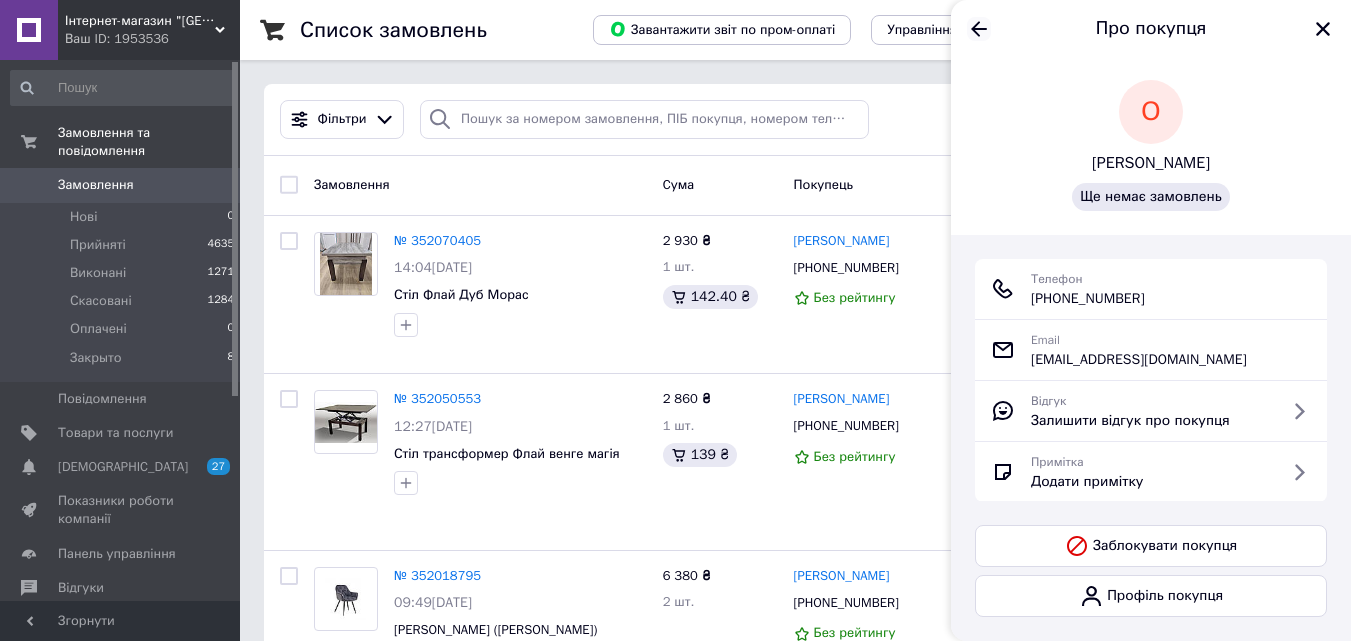 click 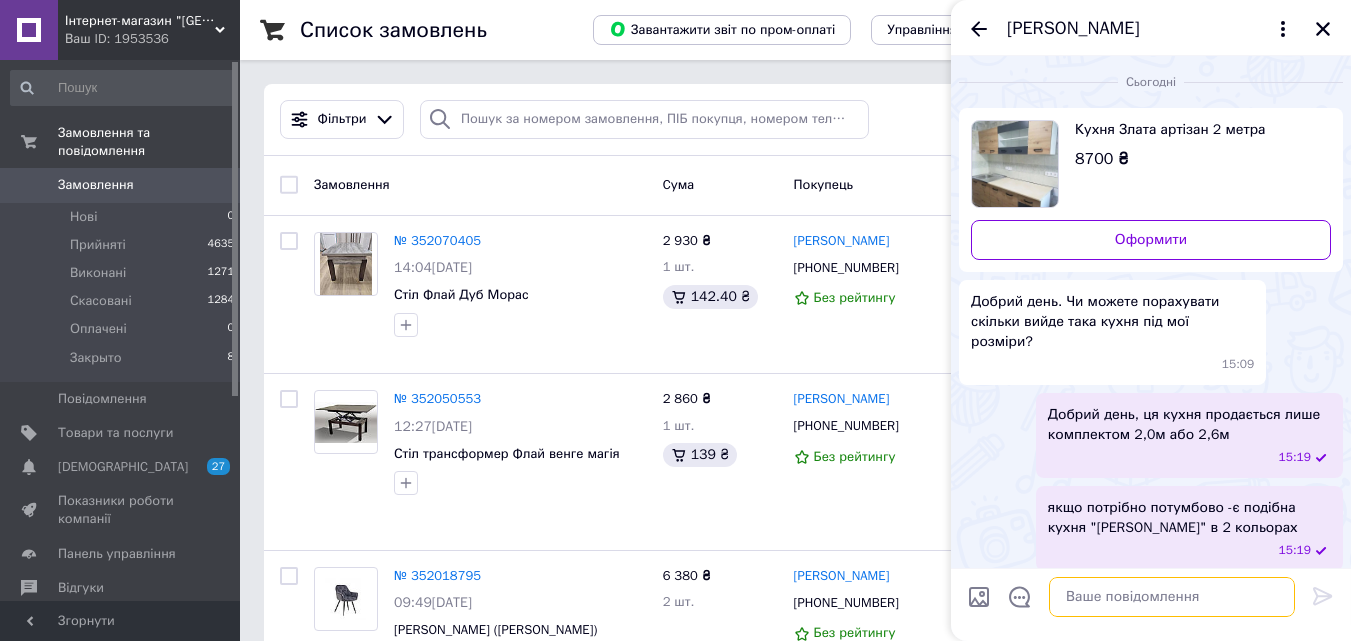 click at bounding box center [1172, 597] 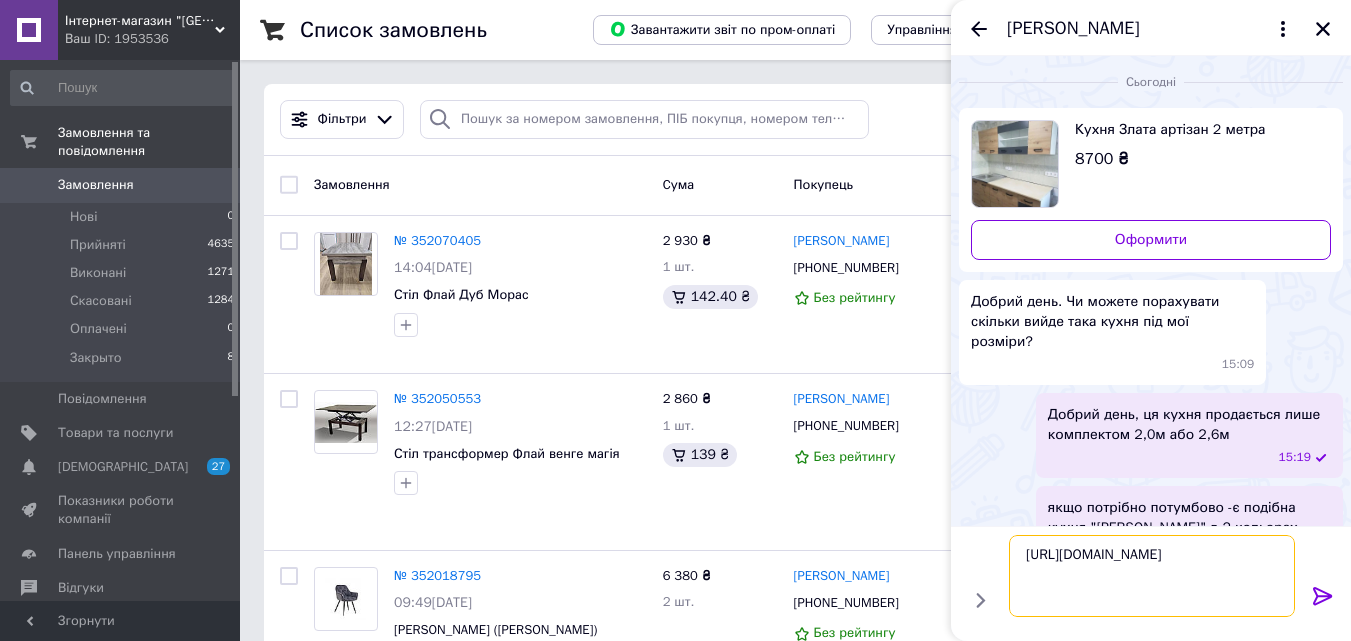 type on "https://novaya-mebel.com/ua/p750876596-kuhnya-greta-modulnaya.html" 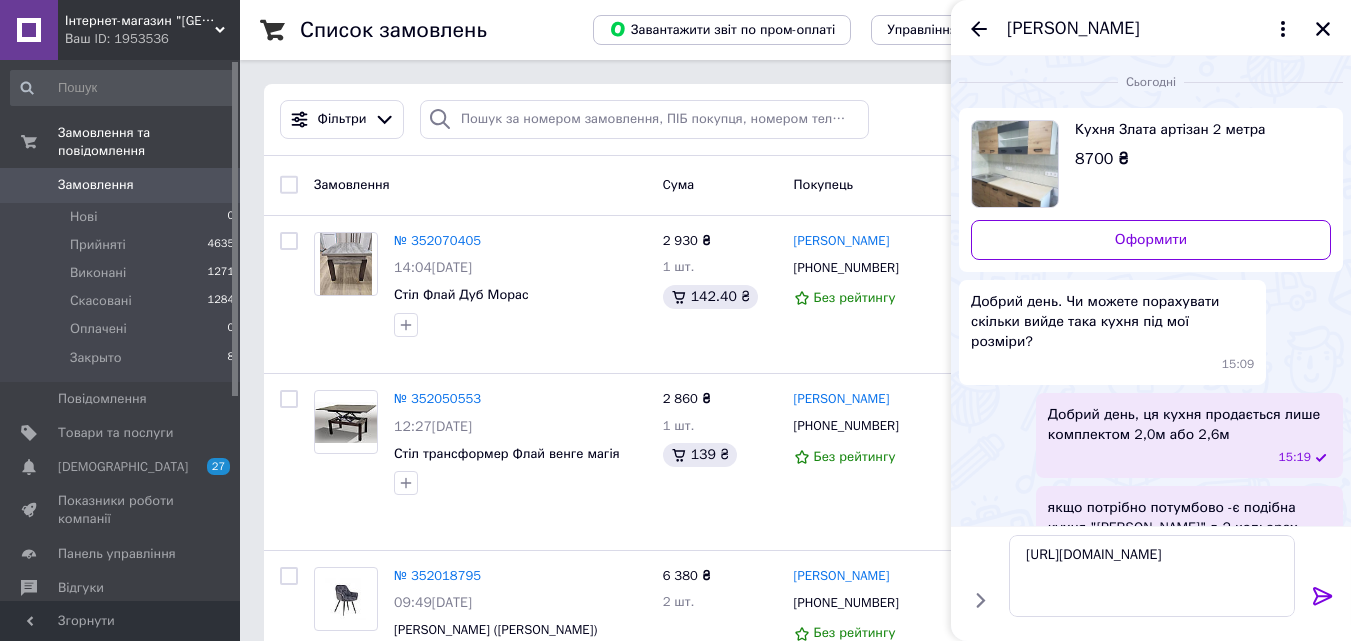 click 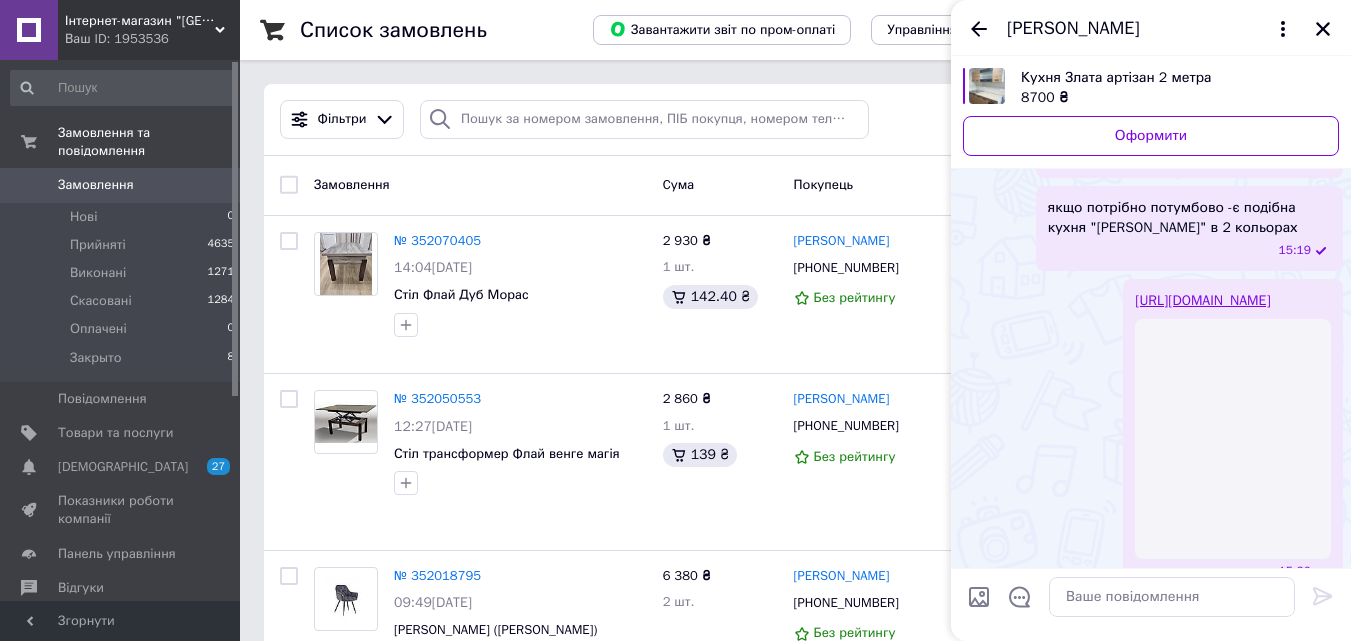 scroll, scrollTop: 282, scrollLeft: 0, axis: vertical 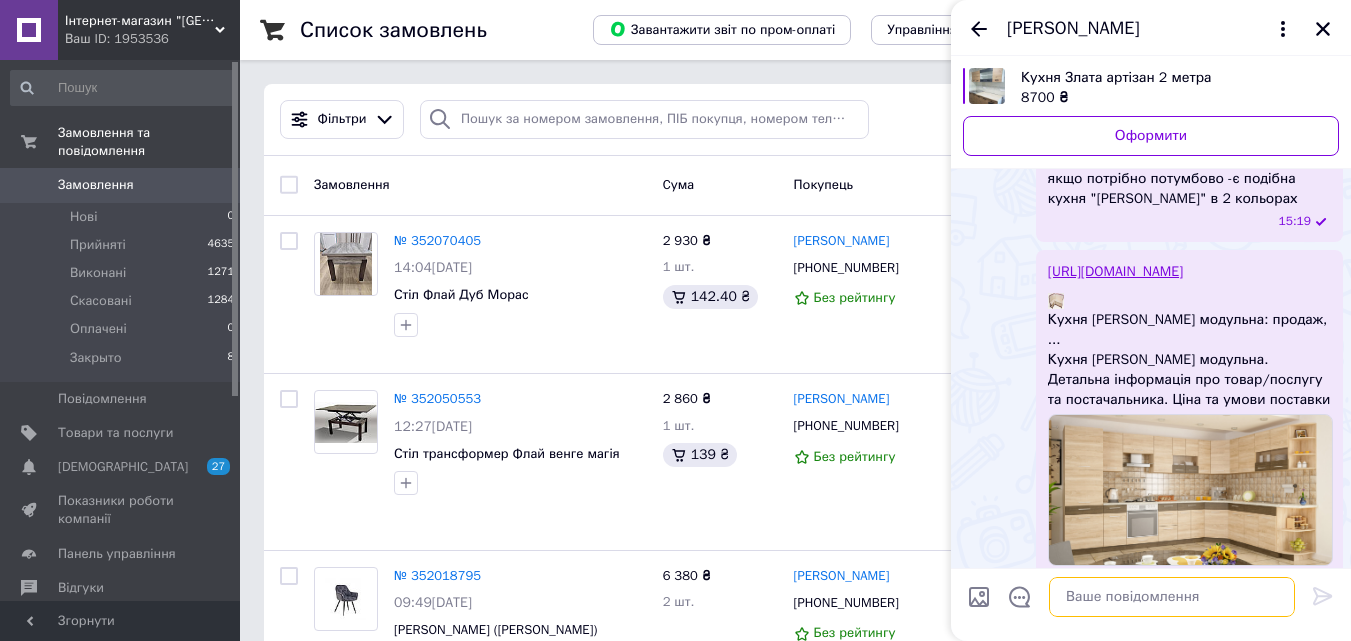 click at bounding box center [1172, 597] 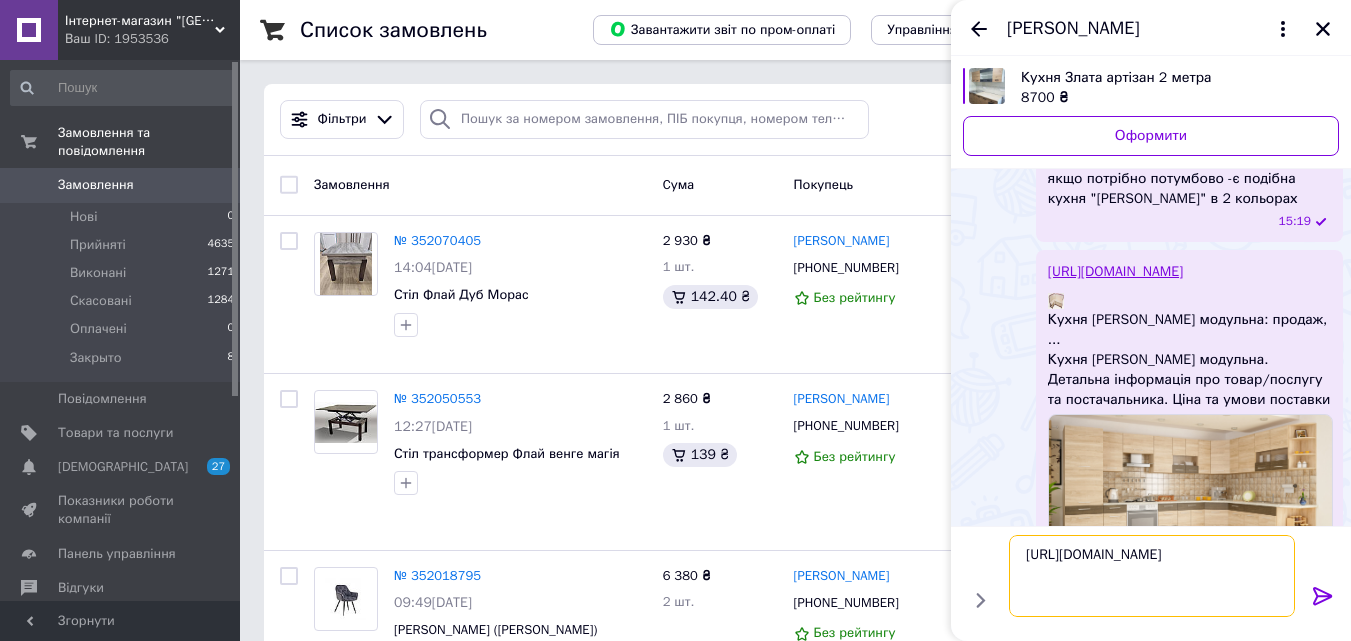 type on "https://novaya-mebel.com/ua/p1423260376-kuhnya-greta-grenata.html" 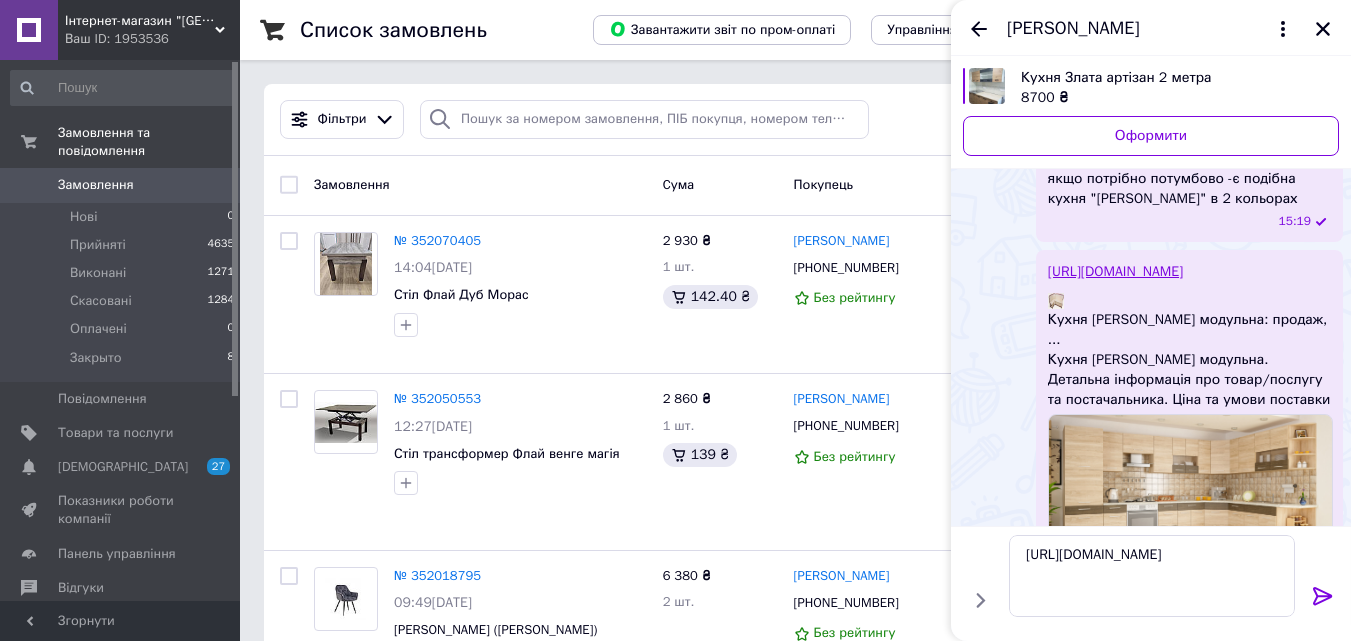 click 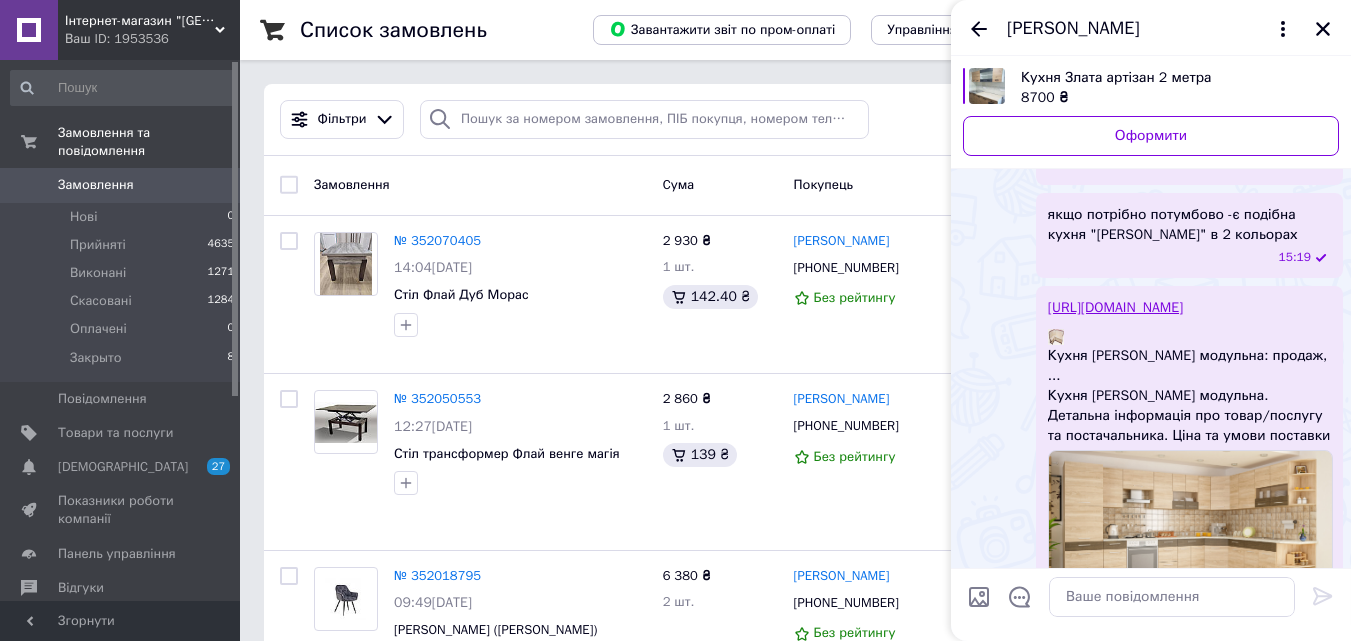 scroll, scrollTop: 219, scrollLeft: 0, axis: vertical 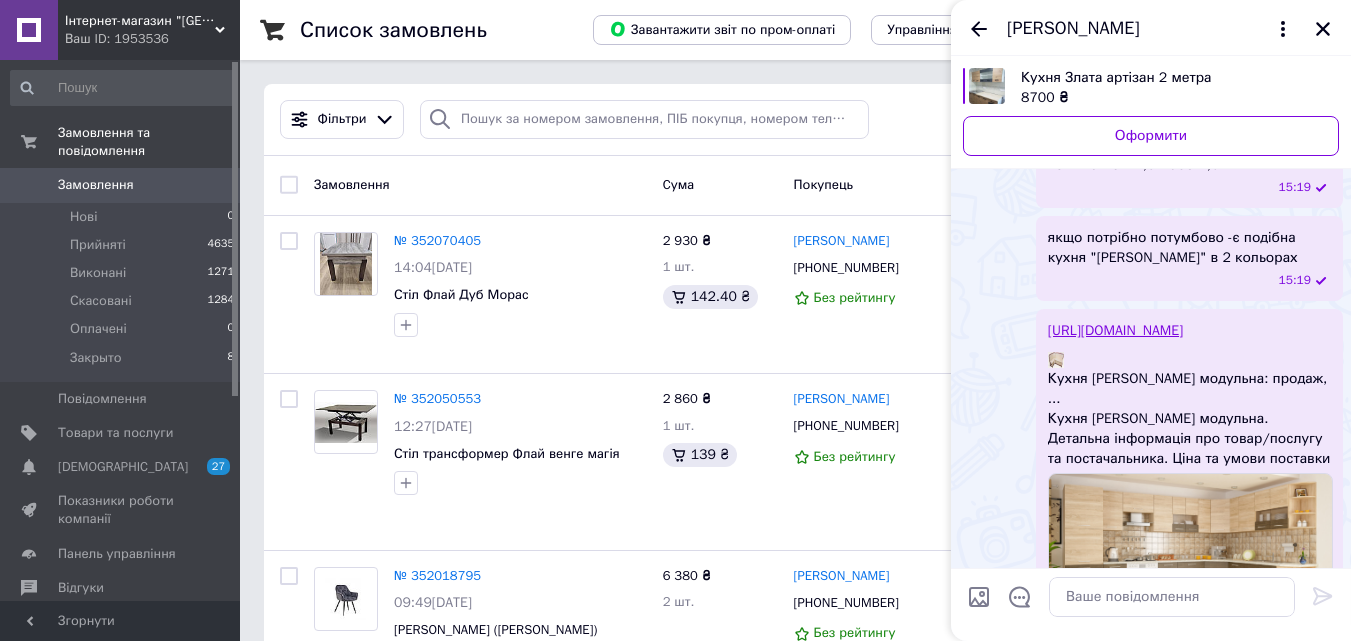 click on "Ольга" at bounding box center (1073, 29) 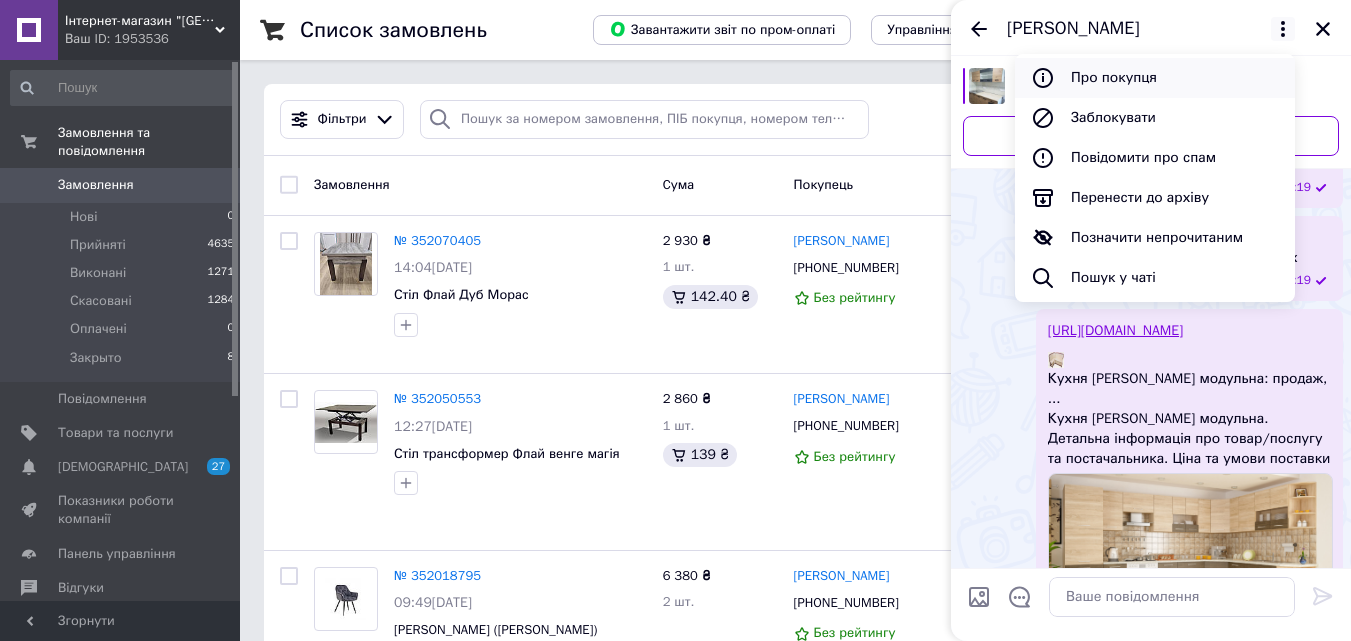 click on "Про покупця" at bounding box center (1155, 78) 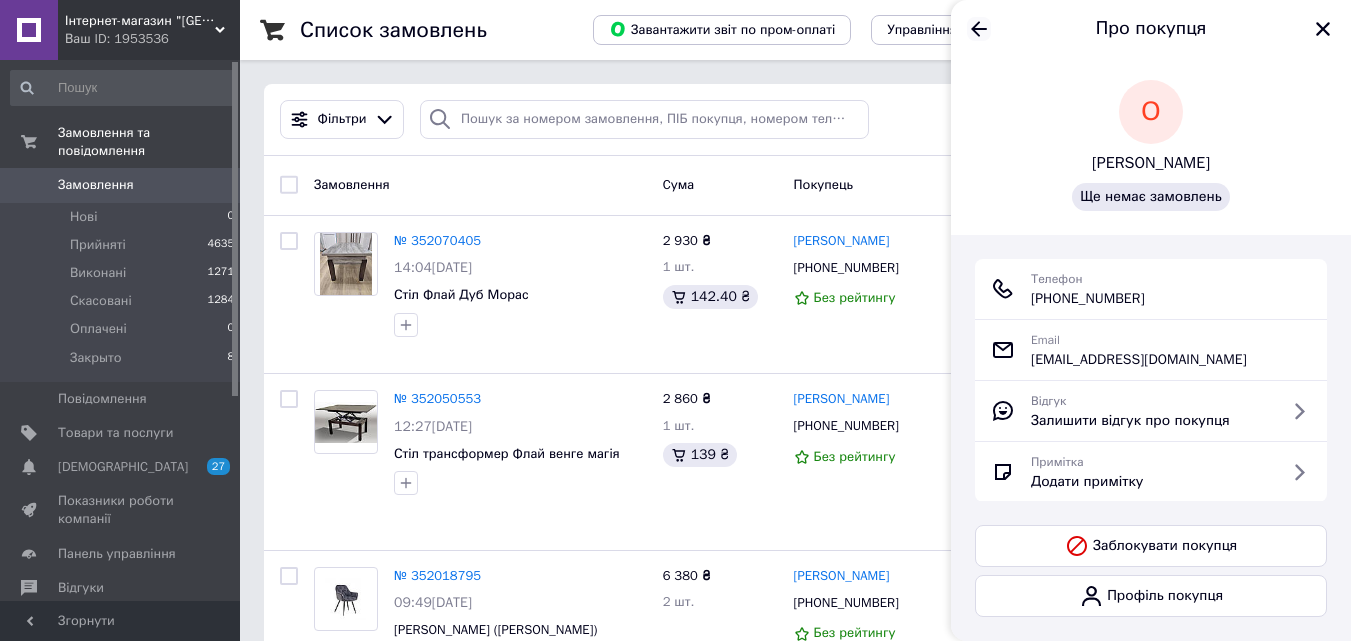 click 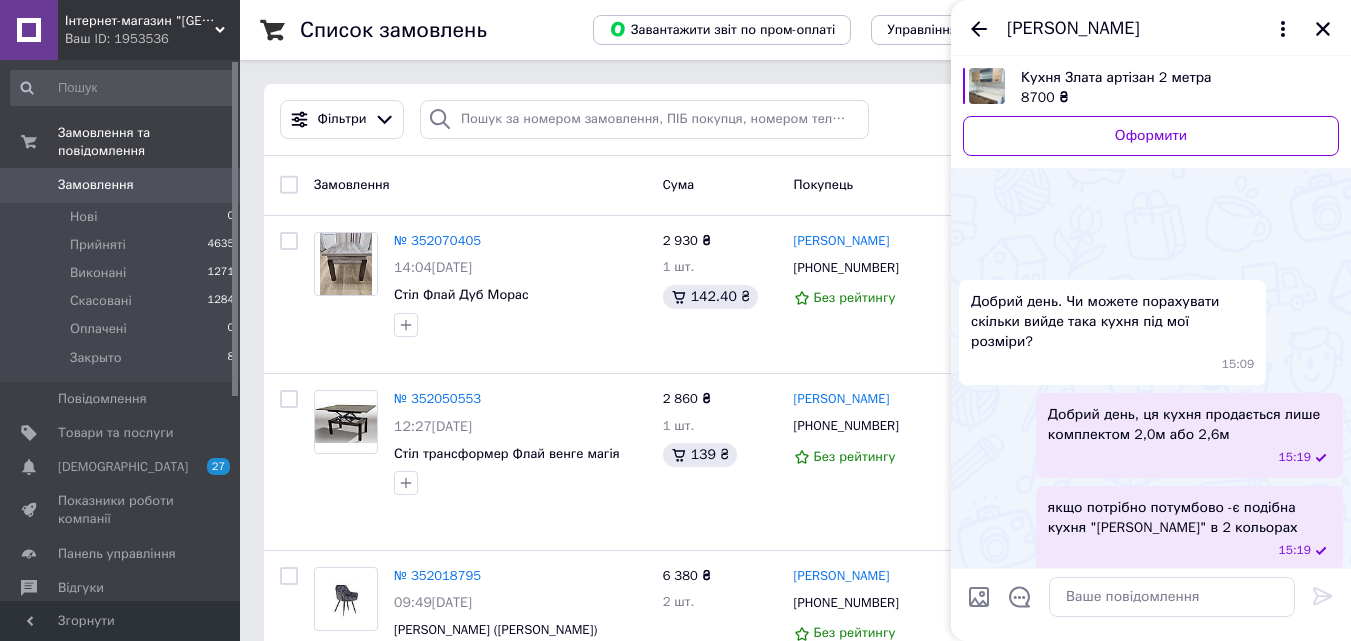 scroll, scrollTop: 666, scrollLeft: 0, axis: vertical 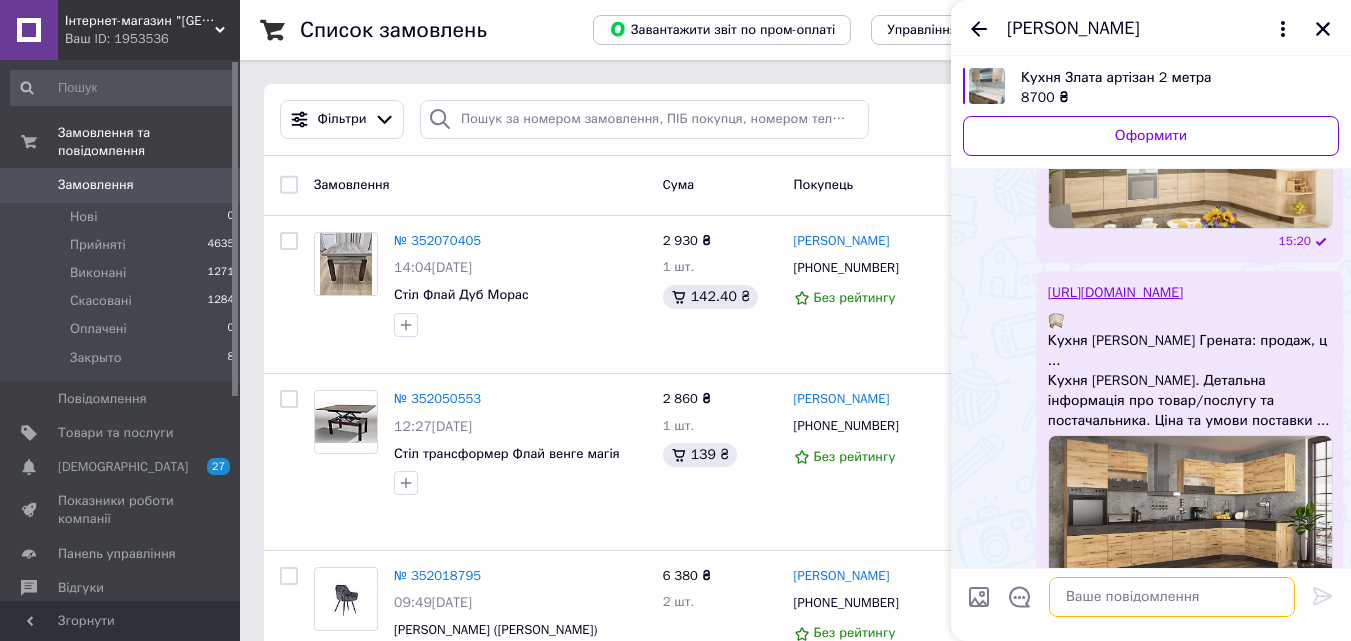 click at bounding box center (1172, 597) 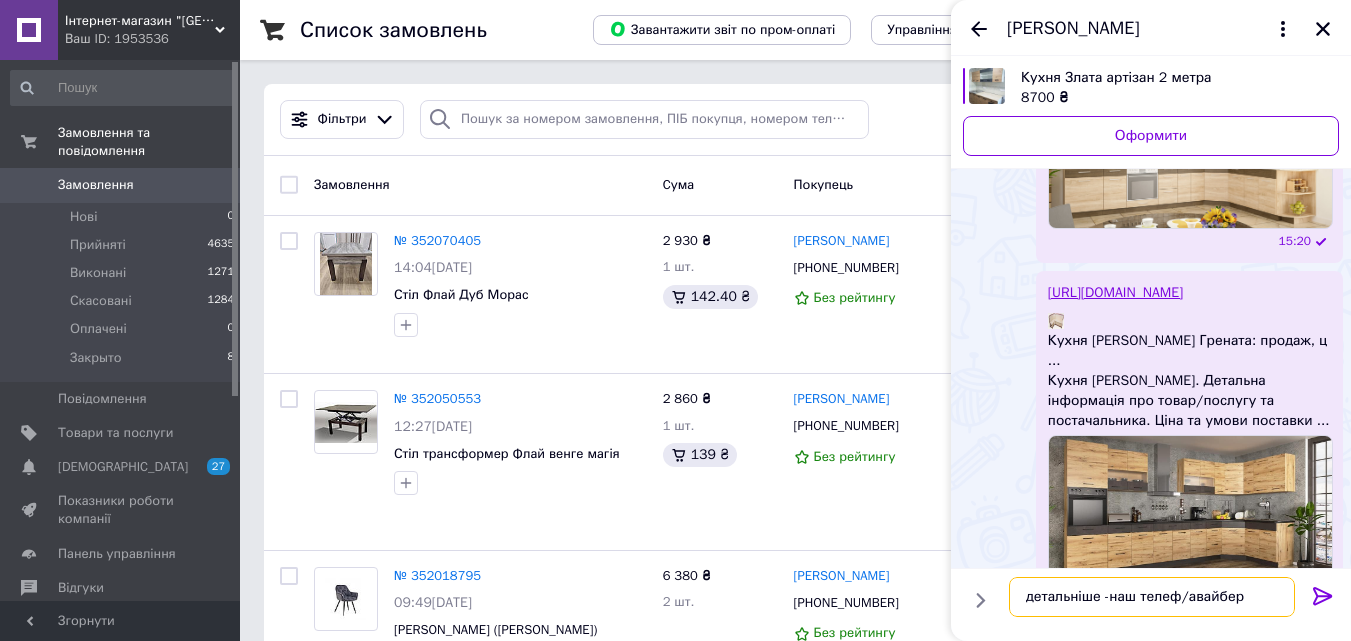 click on "детальніше -наш телеф/авайбер" at bounding box center (1152, 597) 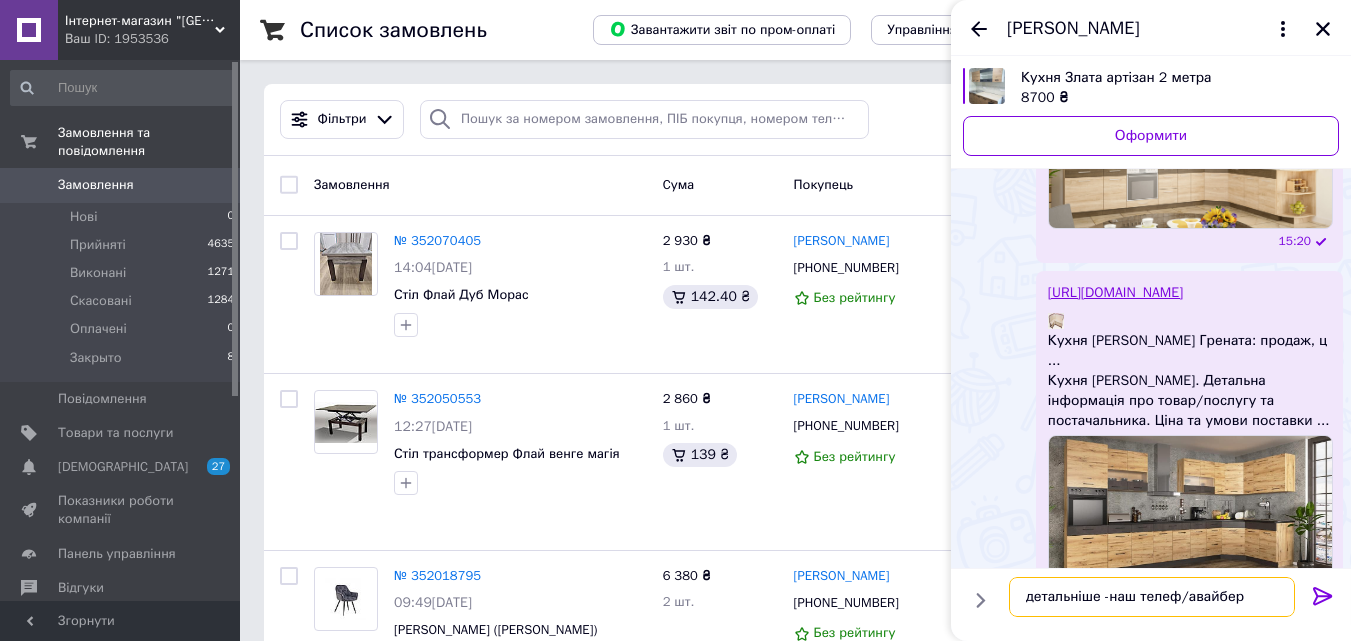 click on "детальніше -наш телеф/авайбер" at bounding box center [1152, 597] 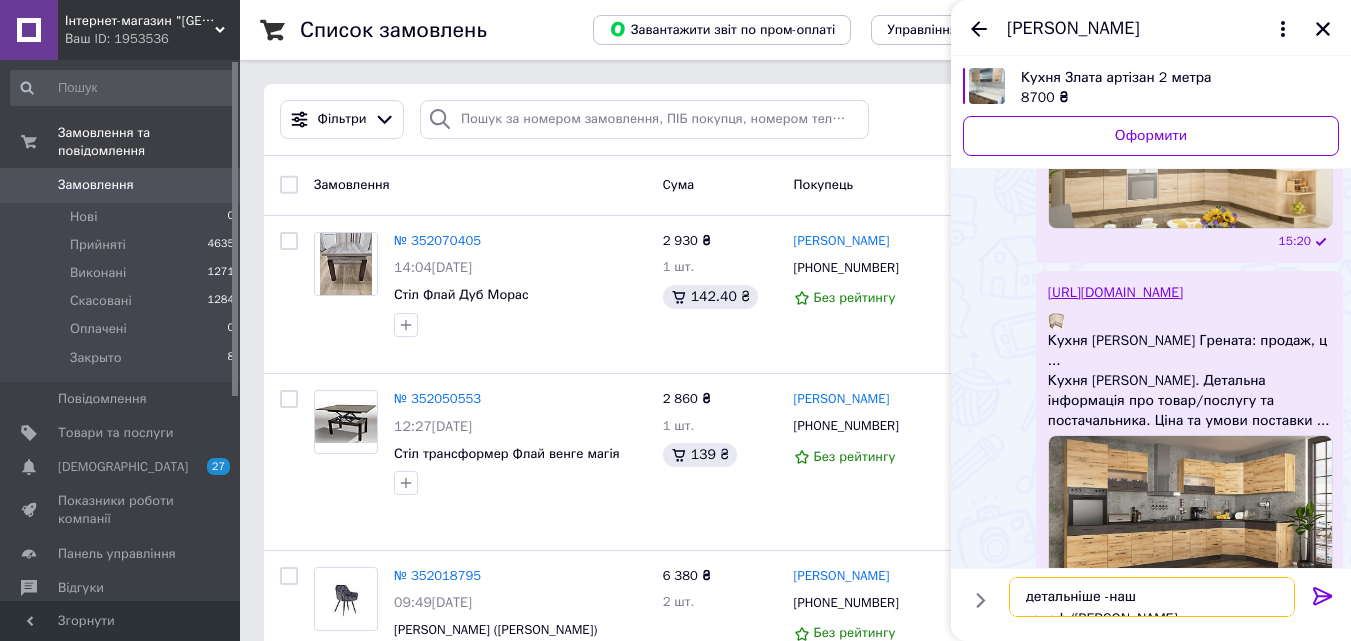 click on "детальніше -наш телеф/вайбер" at bounding box center (1152, 597) 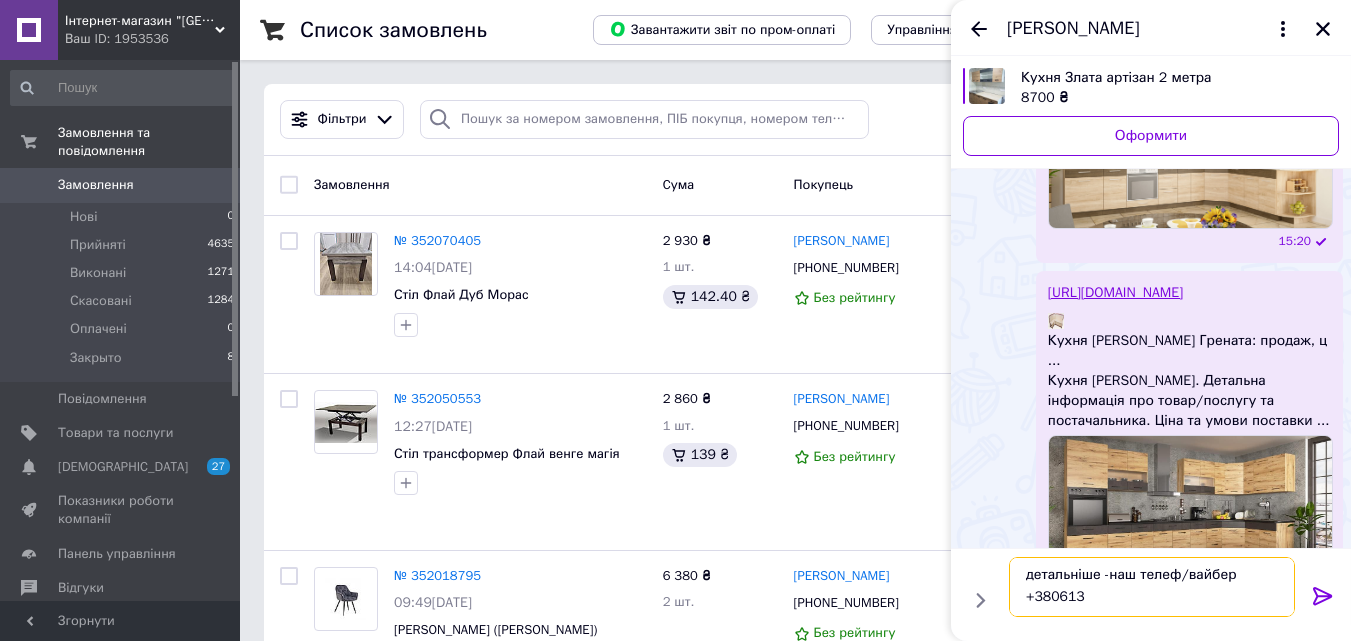 scroll, scrollTop: 2, scrollLeft: 0, axis: vertical 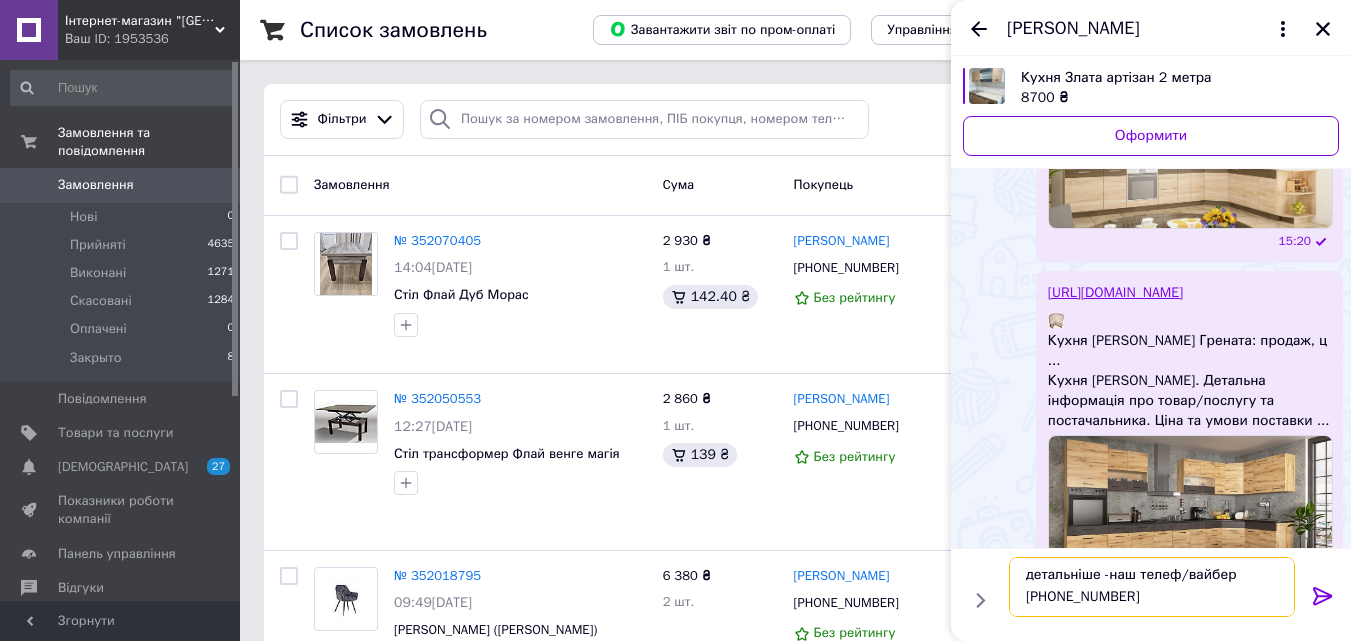 click on "детальніше -наш телеф/вайбер +38061353004" at bounding box center [1152, 587] 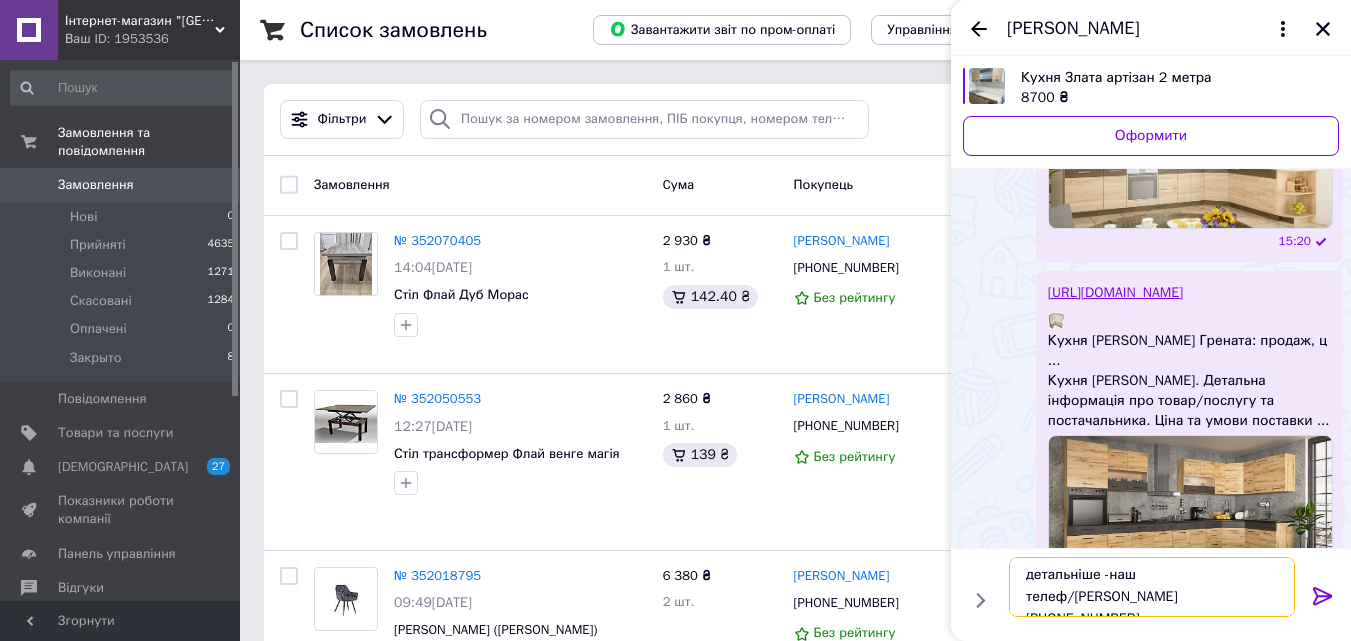 click on "детальніше -наш телеф/вайбер +38067353004" at bounding box center (1152, 587) 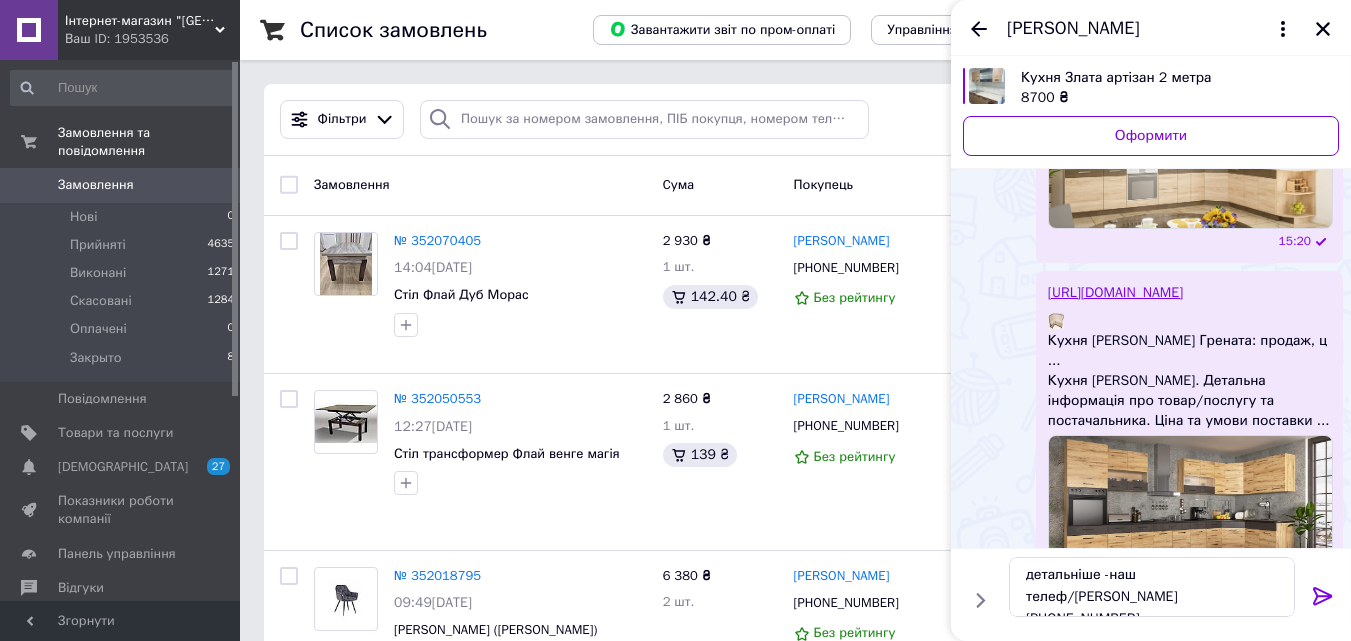 click 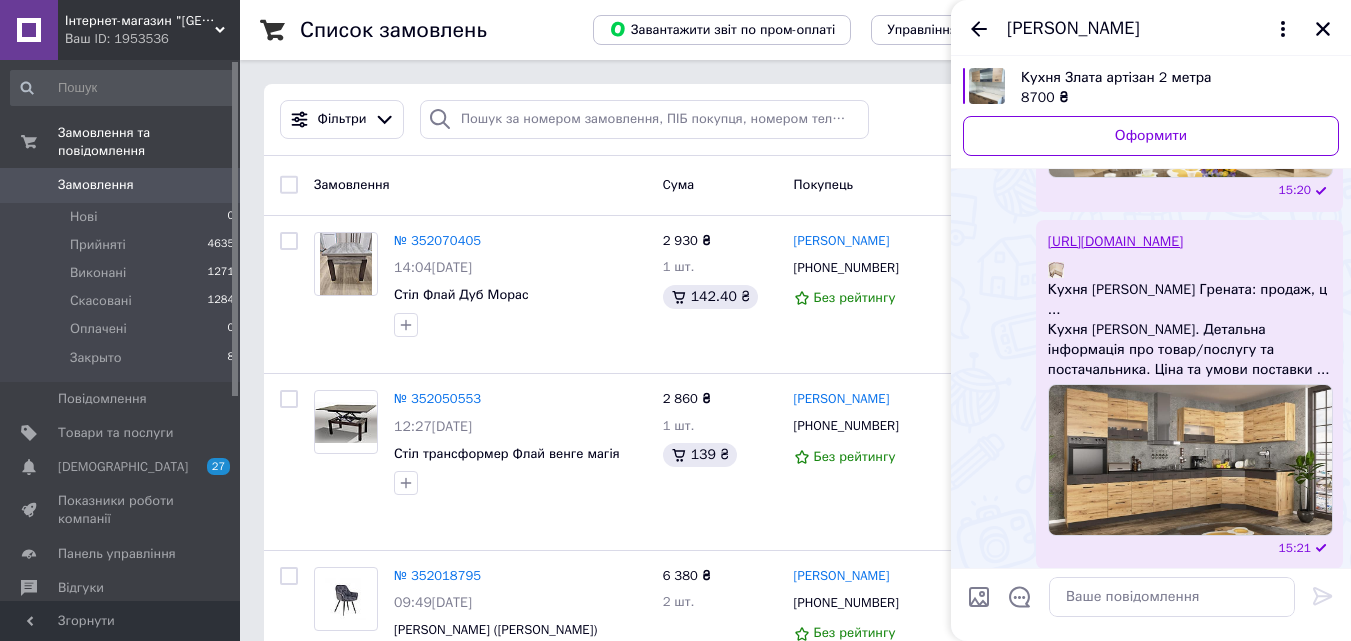 scroll, scrollTop: 0, scrollLeft: 0, axis: both 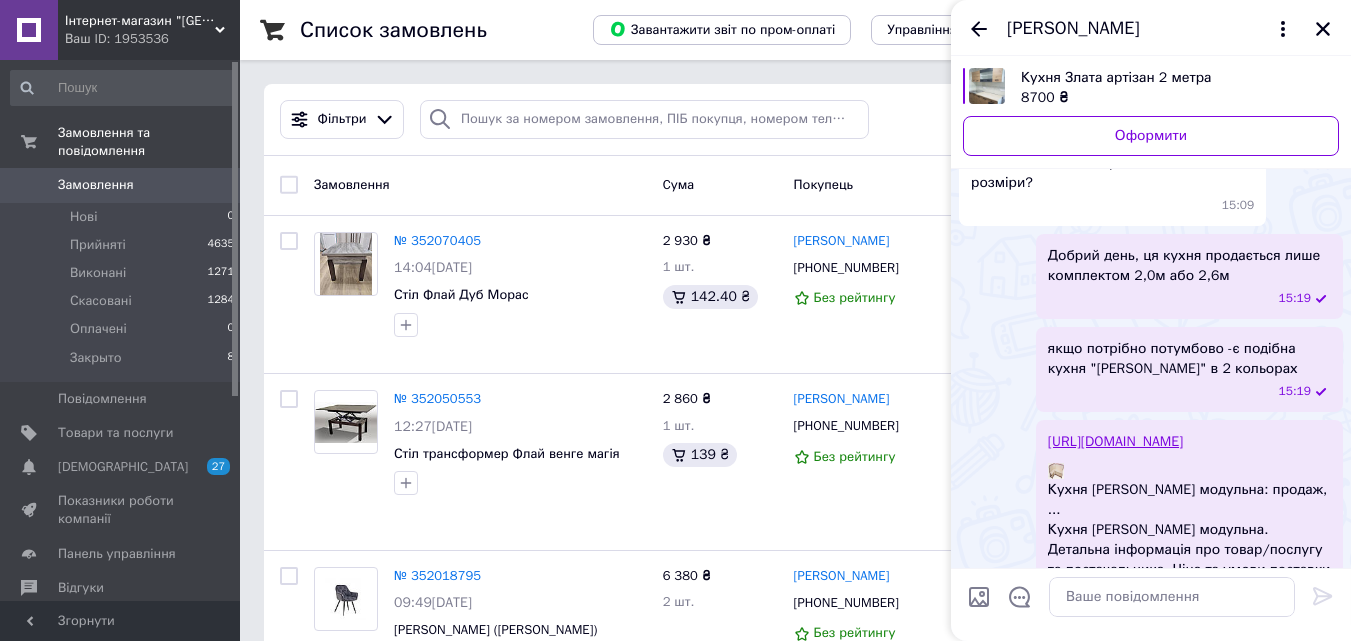 click 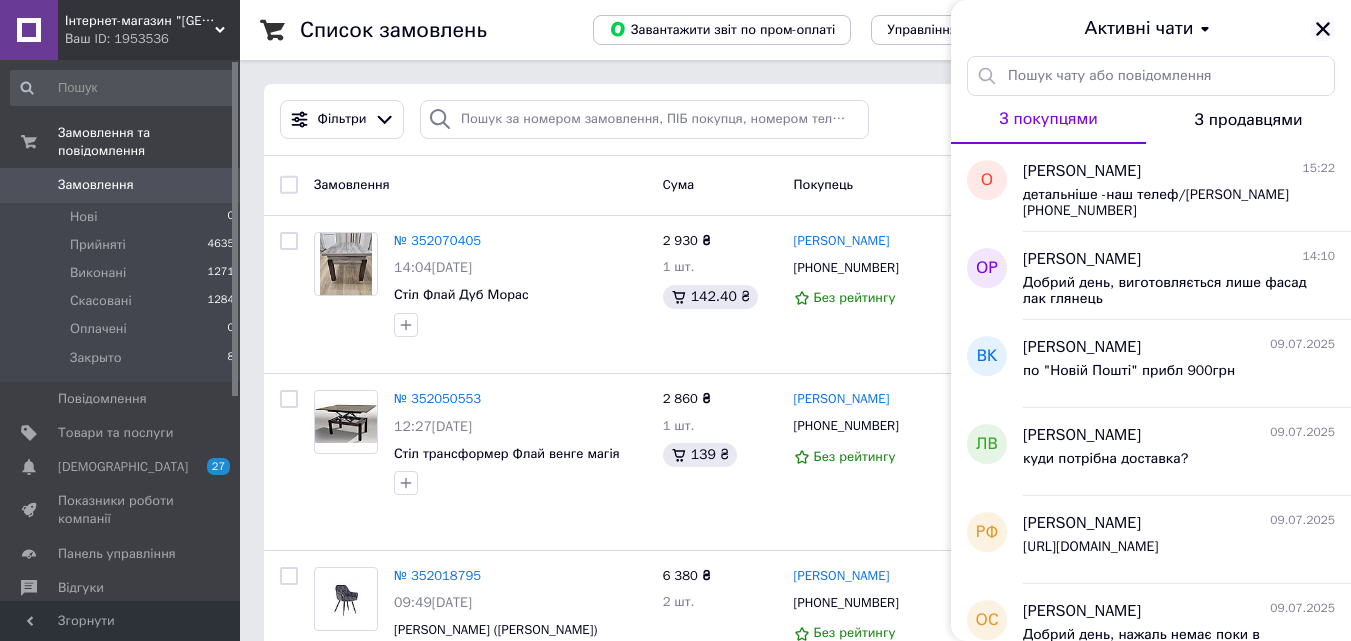click 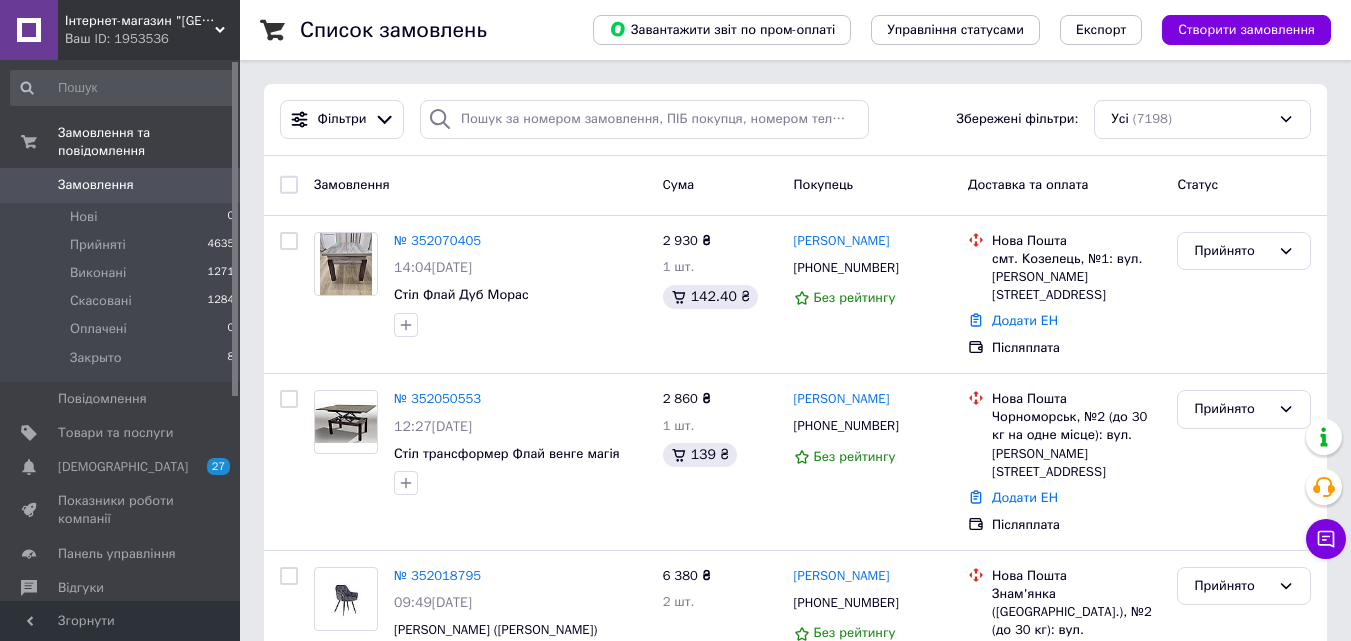 click on "Замовлення" at bounding box center [96, 185] 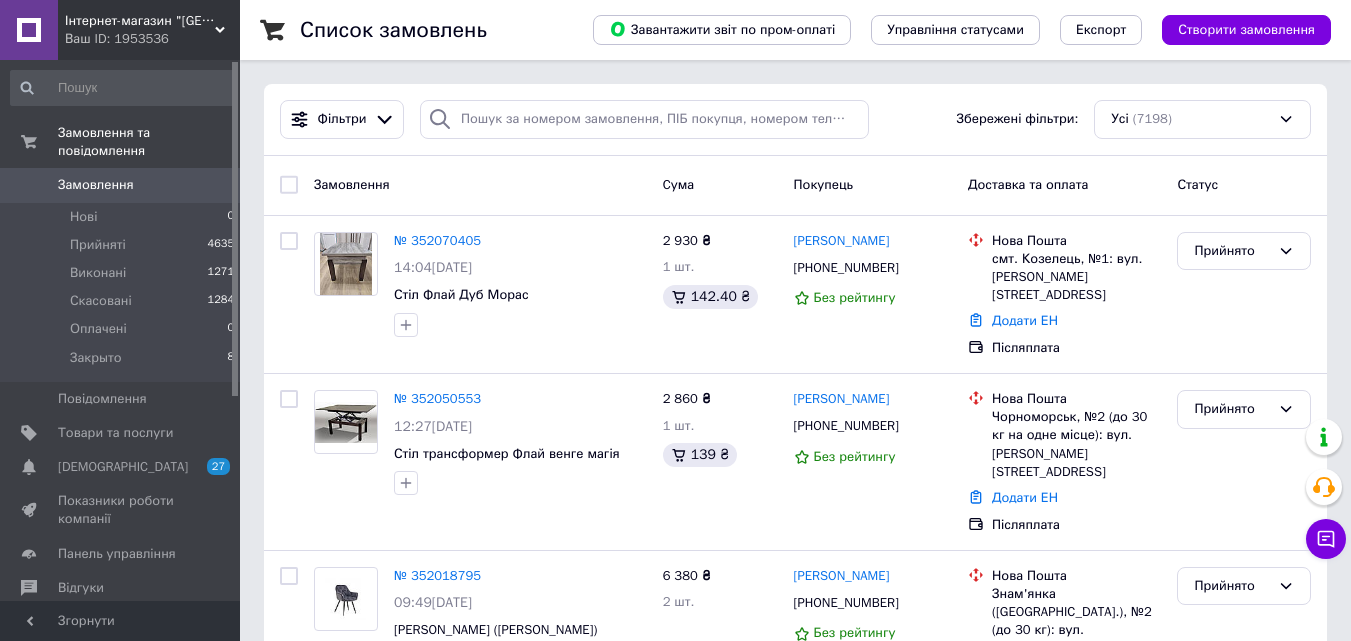 click on "Замовлення" at bounding box center (96, 185) 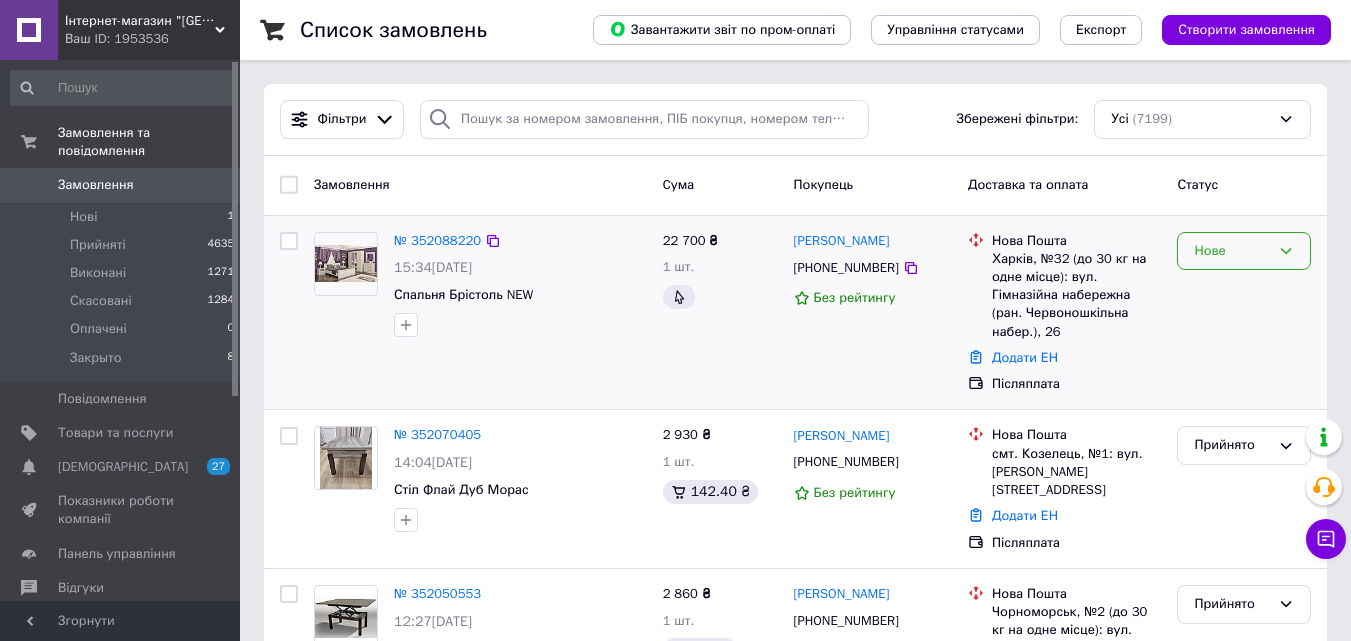 click 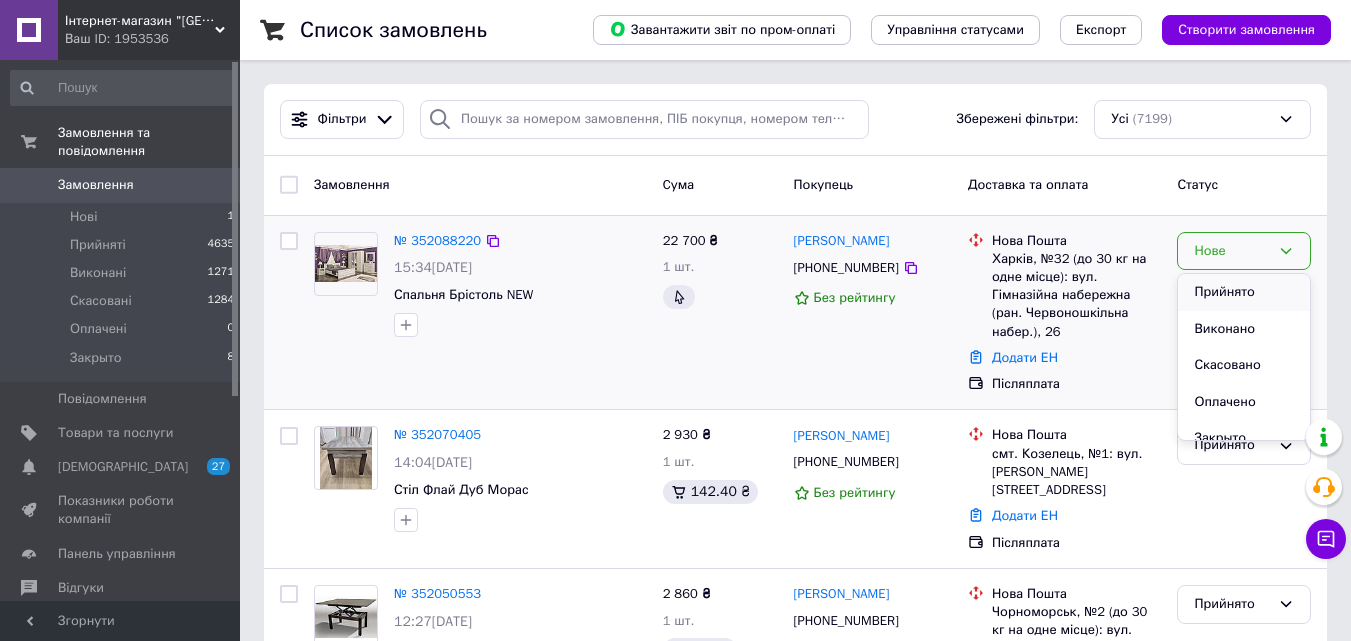click on "Прийнято" at bounding box center [1244, 292] 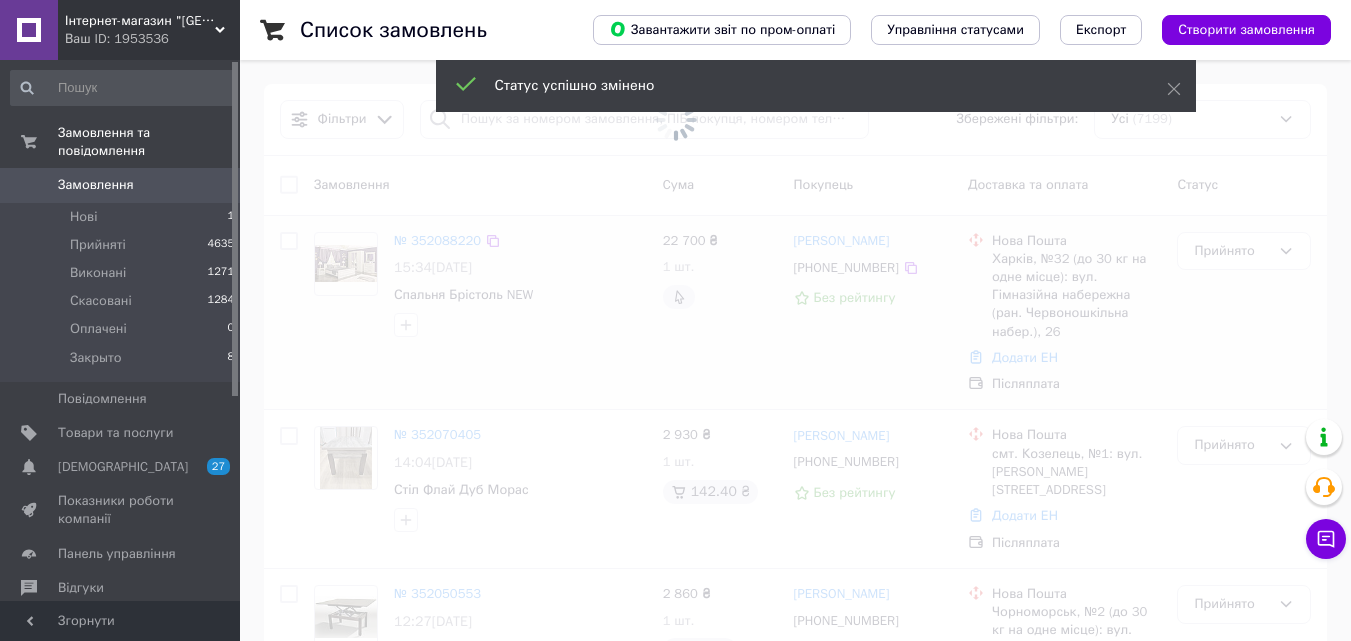 click on "Замовлення" at bounding box center (96, 185) 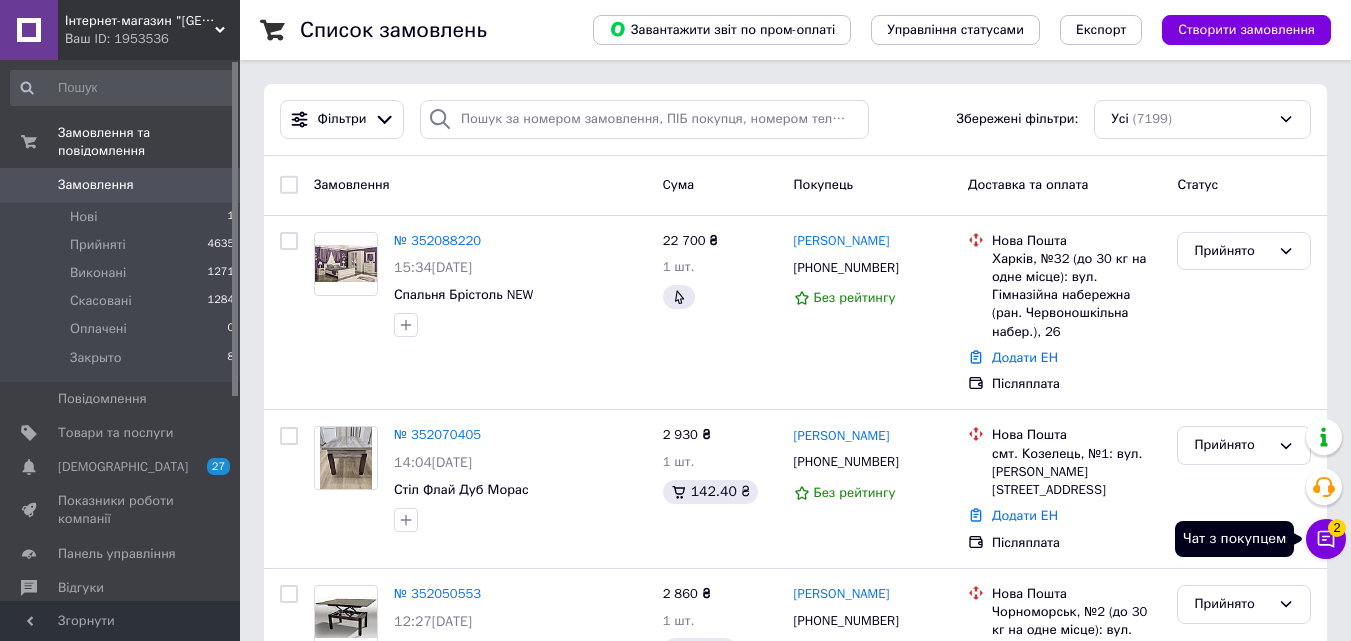 click 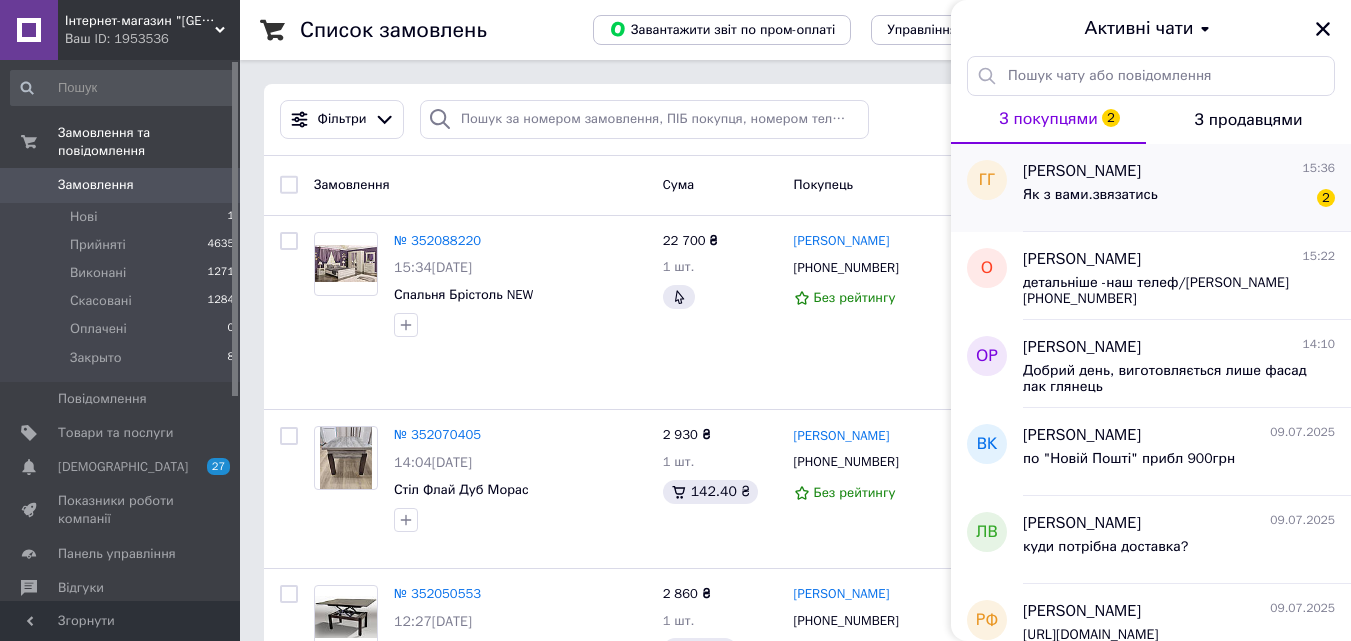 click on "Як з вами.звязатись 2" at bounding box center (1179, 199) 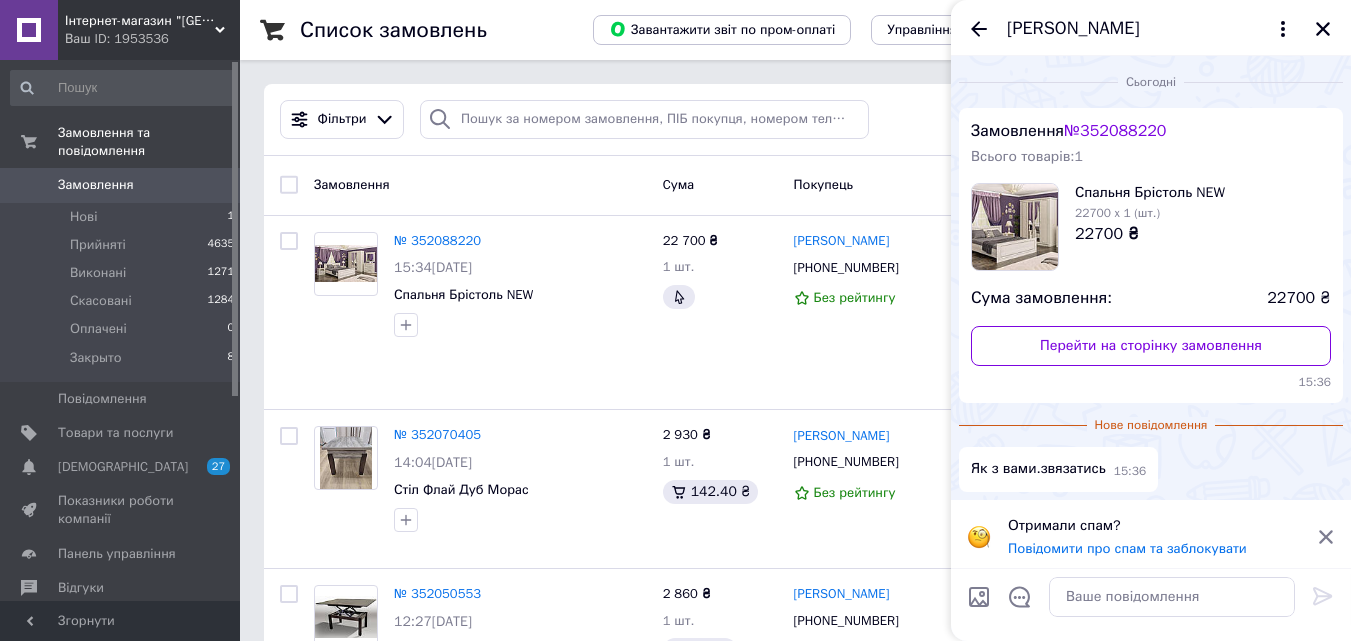 scroll, scrollTop: 5, scrollLeft: 0, axis: vertical 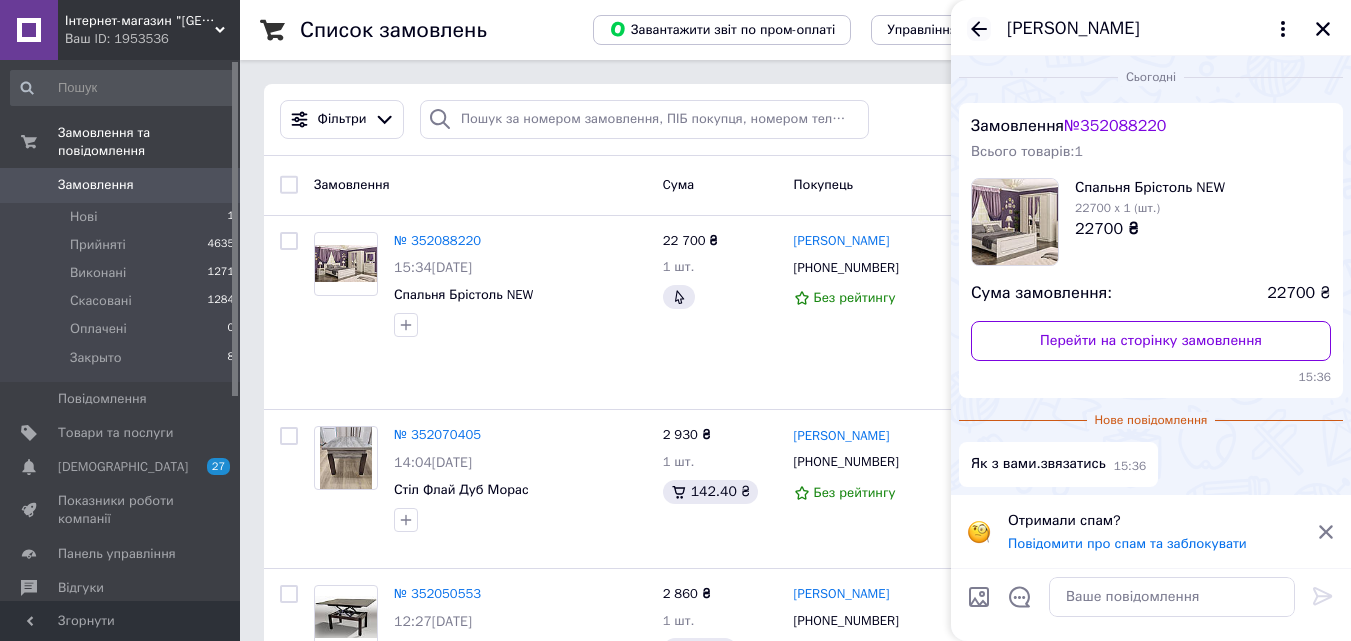 click 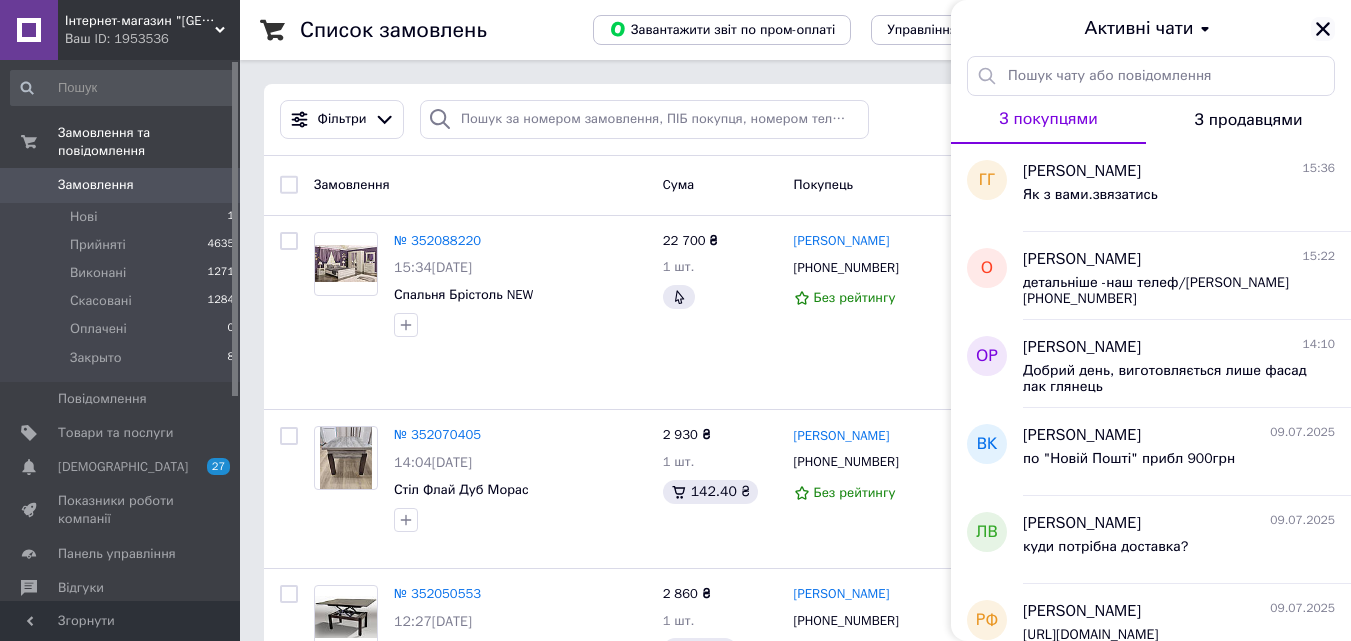 click 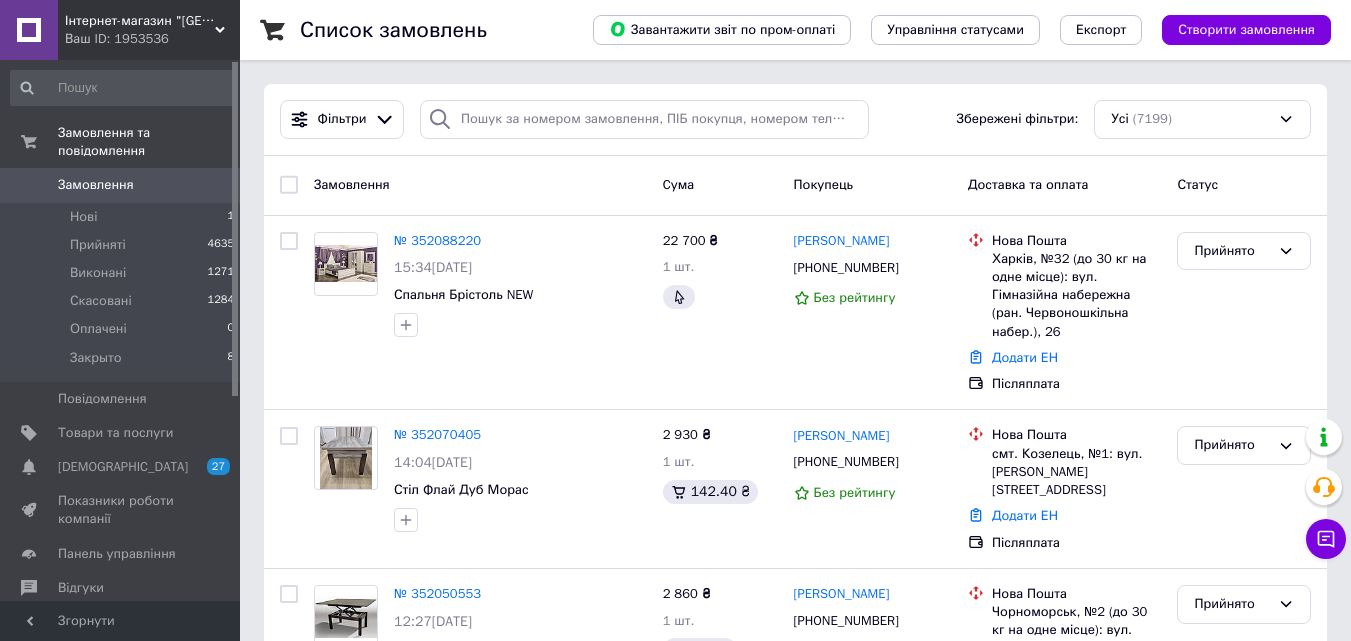 click on "Замовлення" at bounding box center (96, 185) 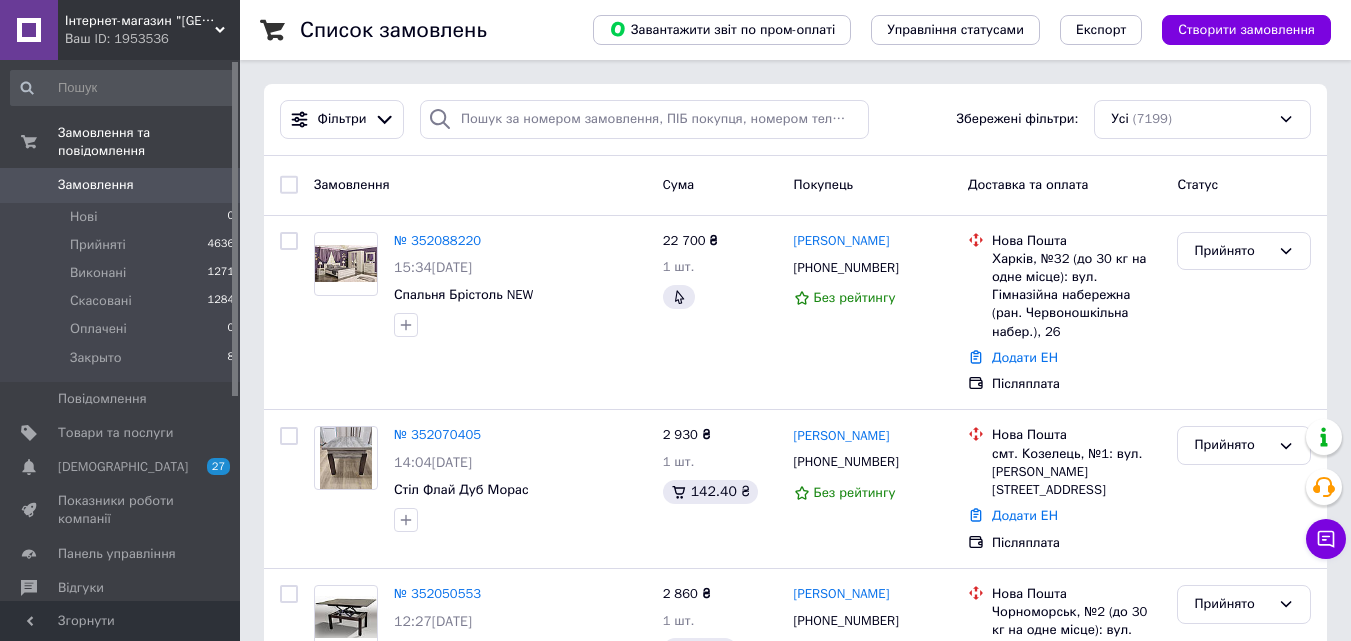 click on "Замовлення" at bounding box center (96, 185) 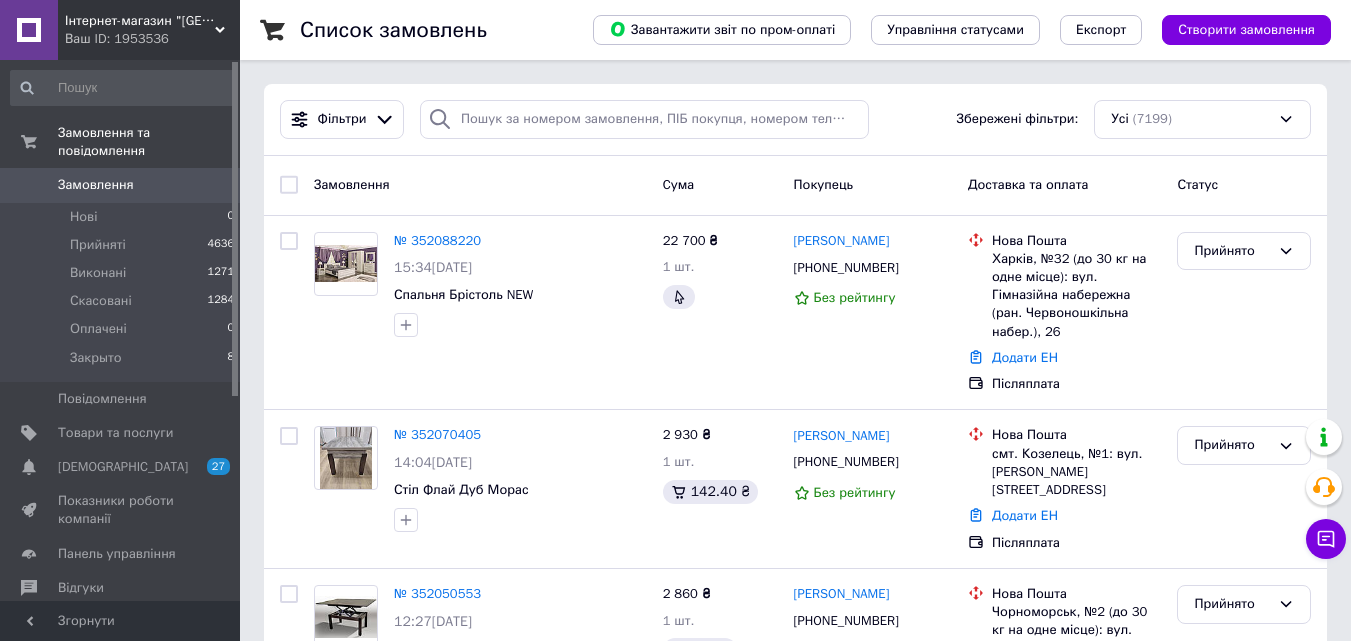 click on "Замовлення" at bounding box center [96, 185] 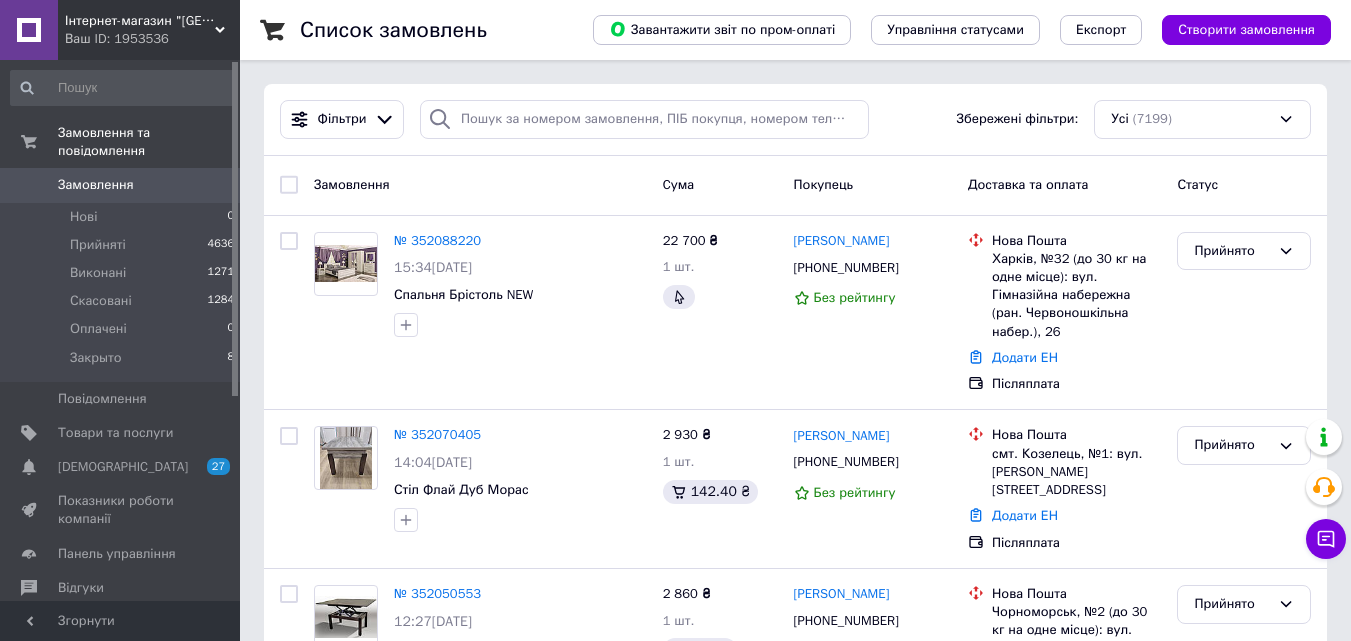 click on "Замовлення" at bounding box center (96, 185) 